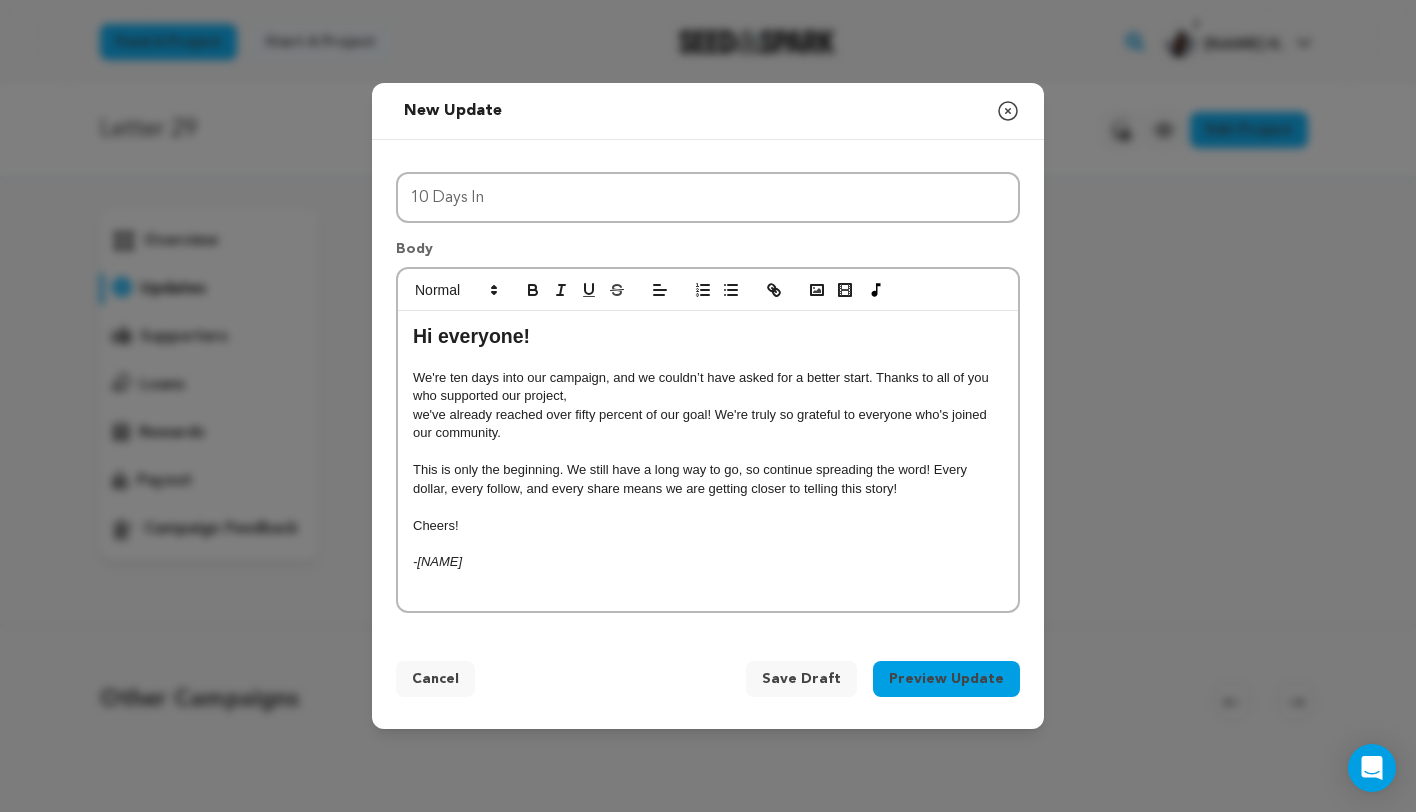 scroll, scrollTop: 0, scrollLeft: 0, axis: both 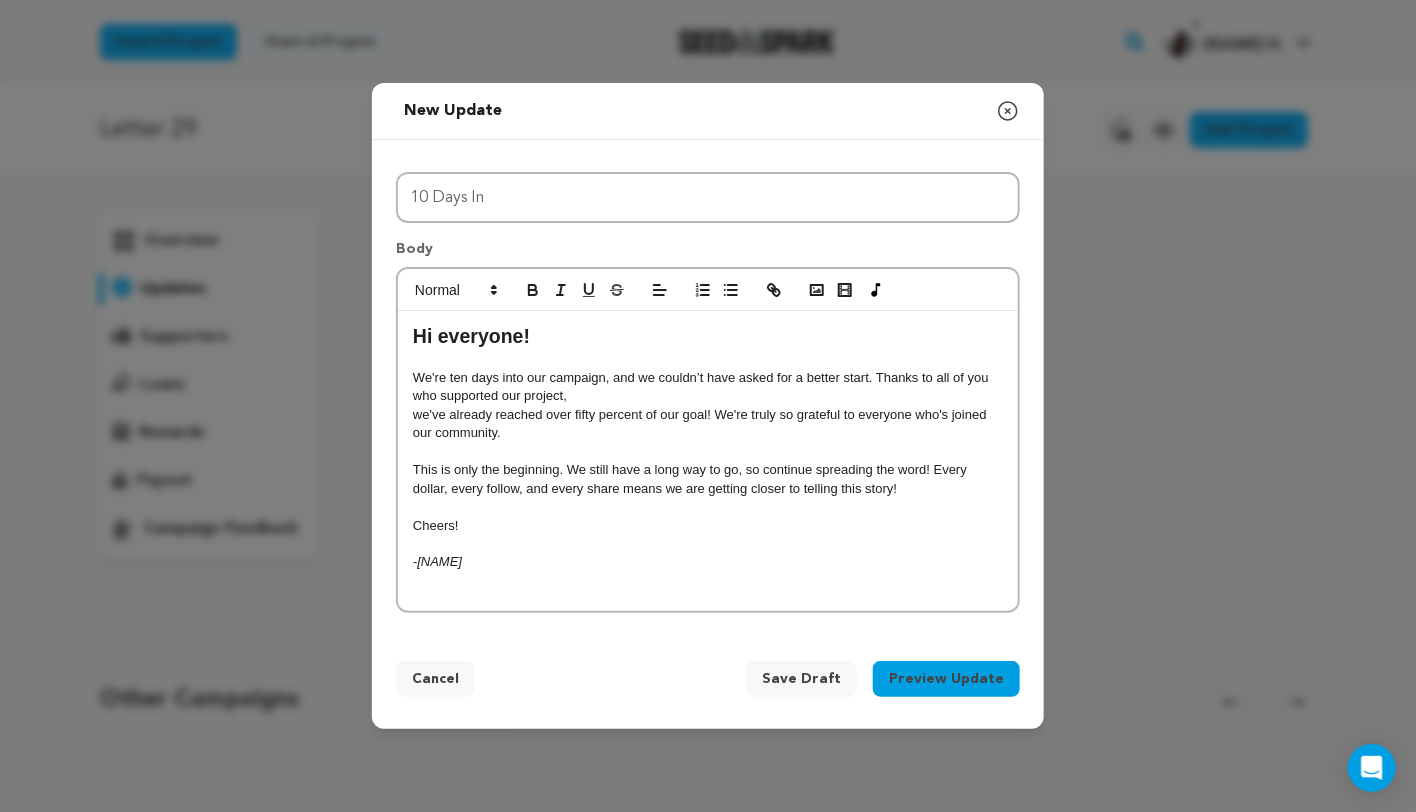 click on "Preview Update" at bounding box center [946, 679] 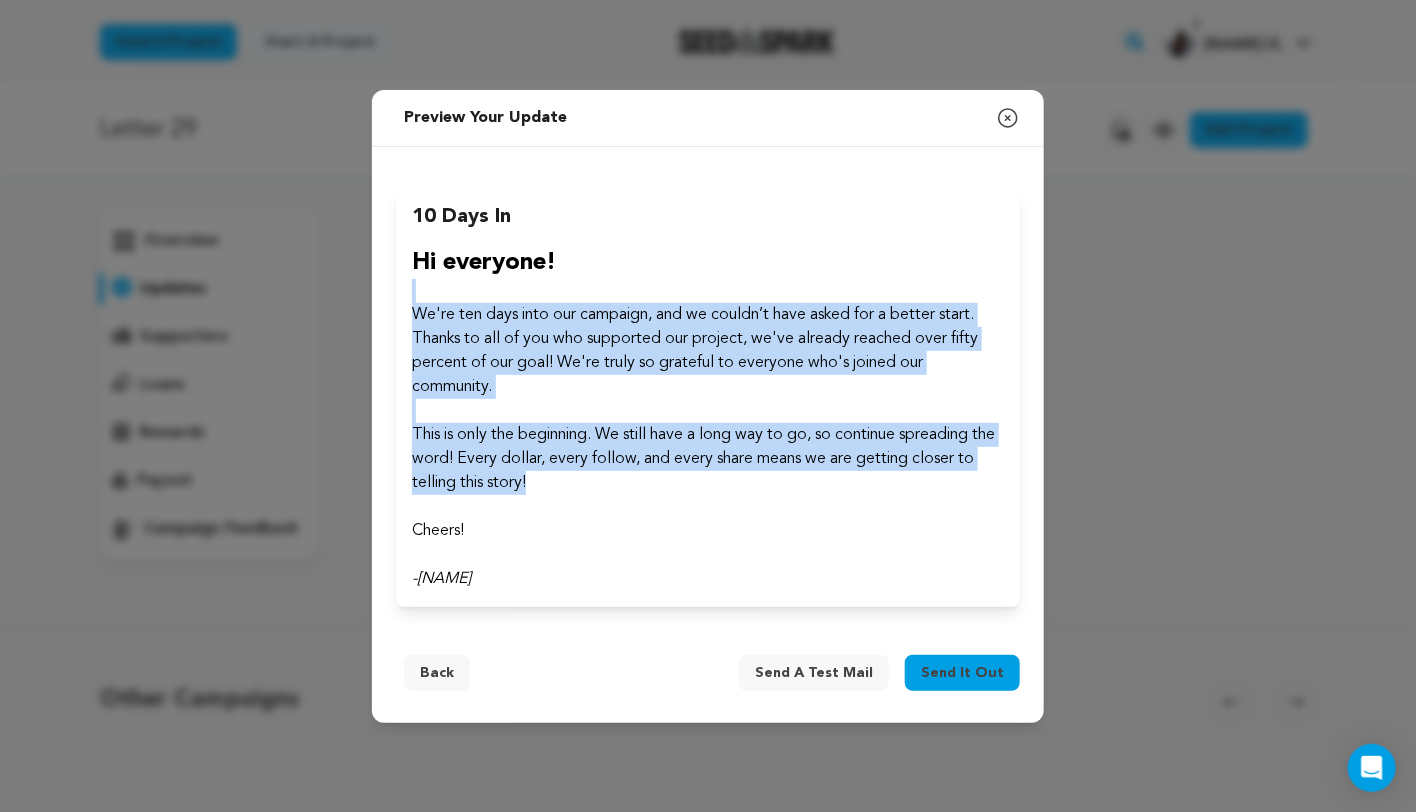 drag, startPoint x: 692, startPoint y: 281, endPoint x: 738, endPoint y: 482, distance: 206.1965 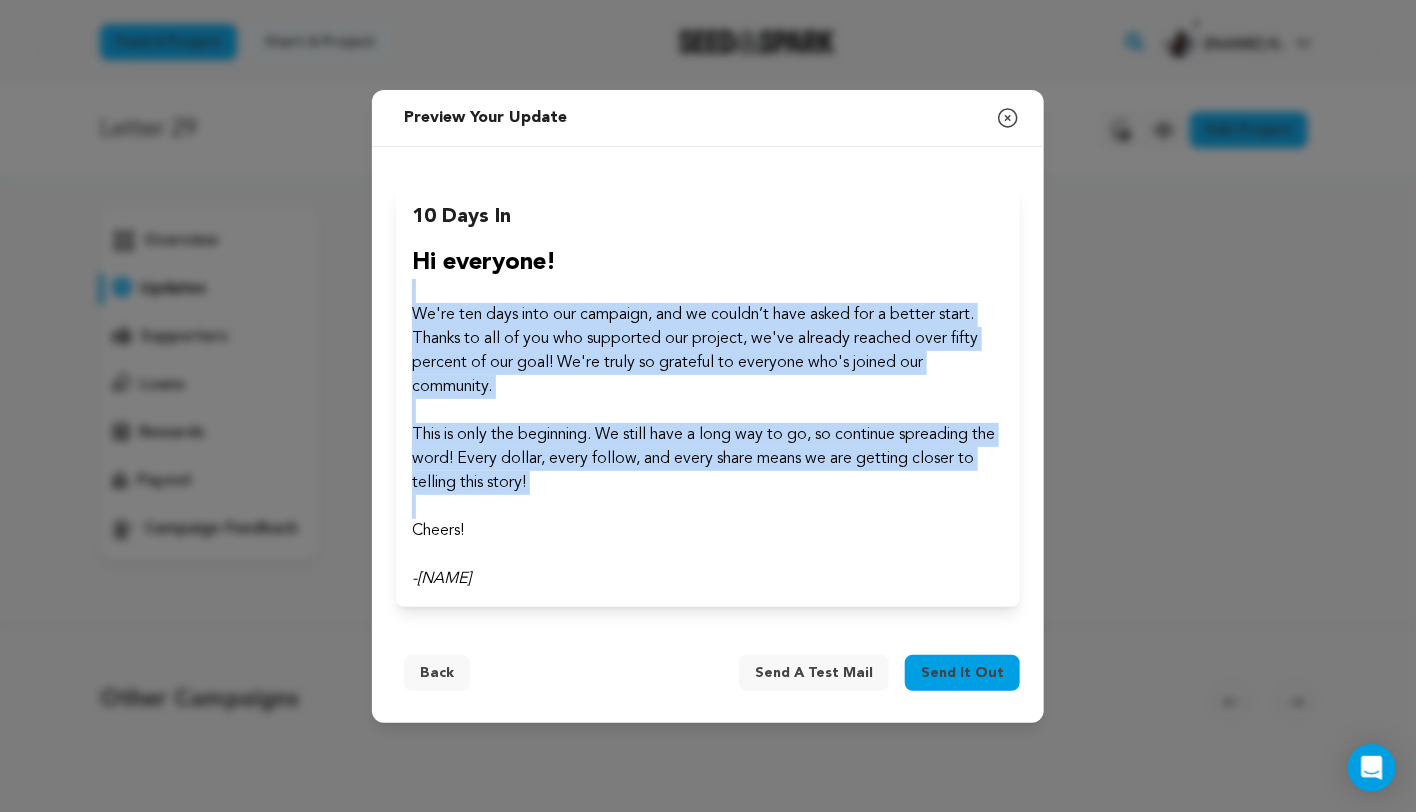drag, startPoint x: 748, startPoint y: 508, endPoint x: 703, endPoint y: 292, distance: 220.63771 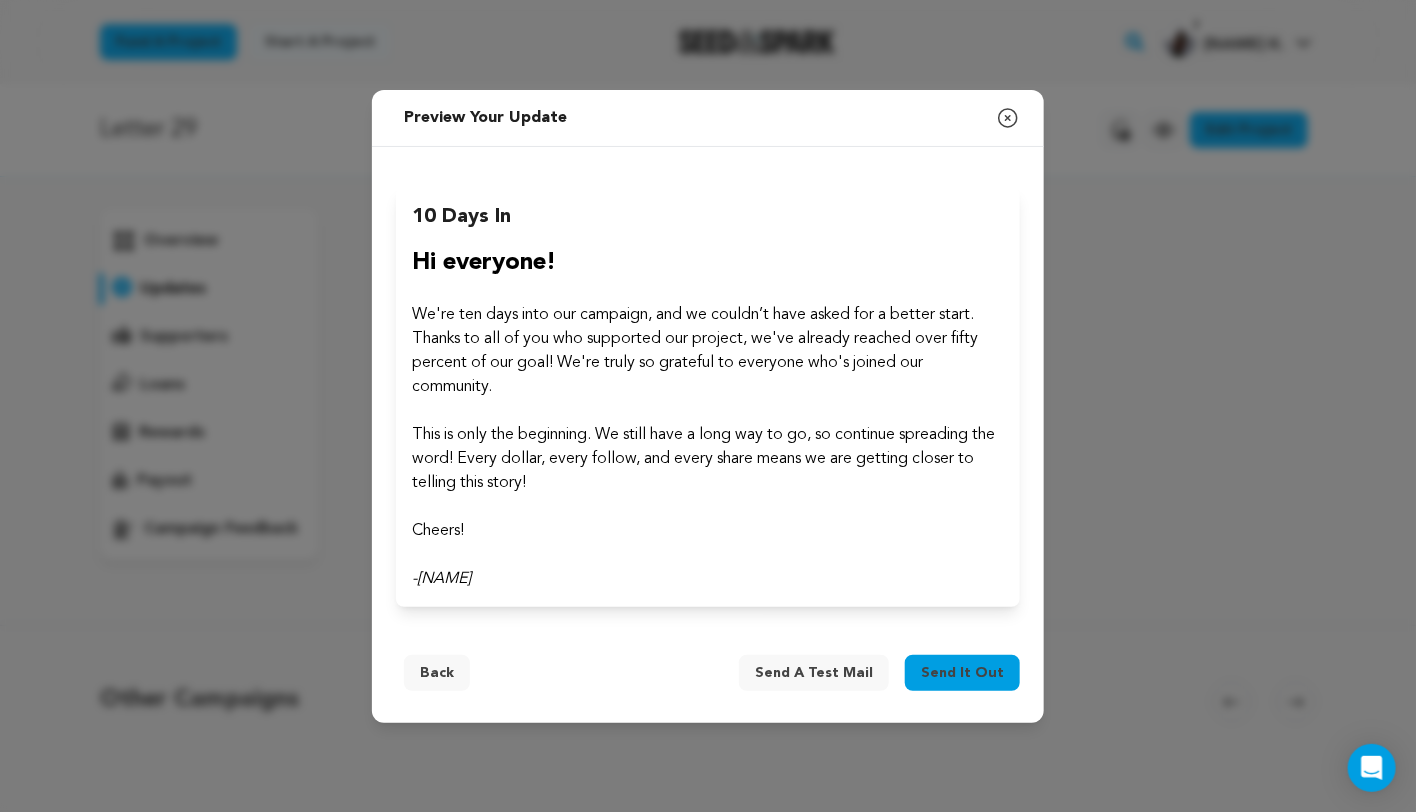 click on "Send a test mail" at bounding box center [814, 673] 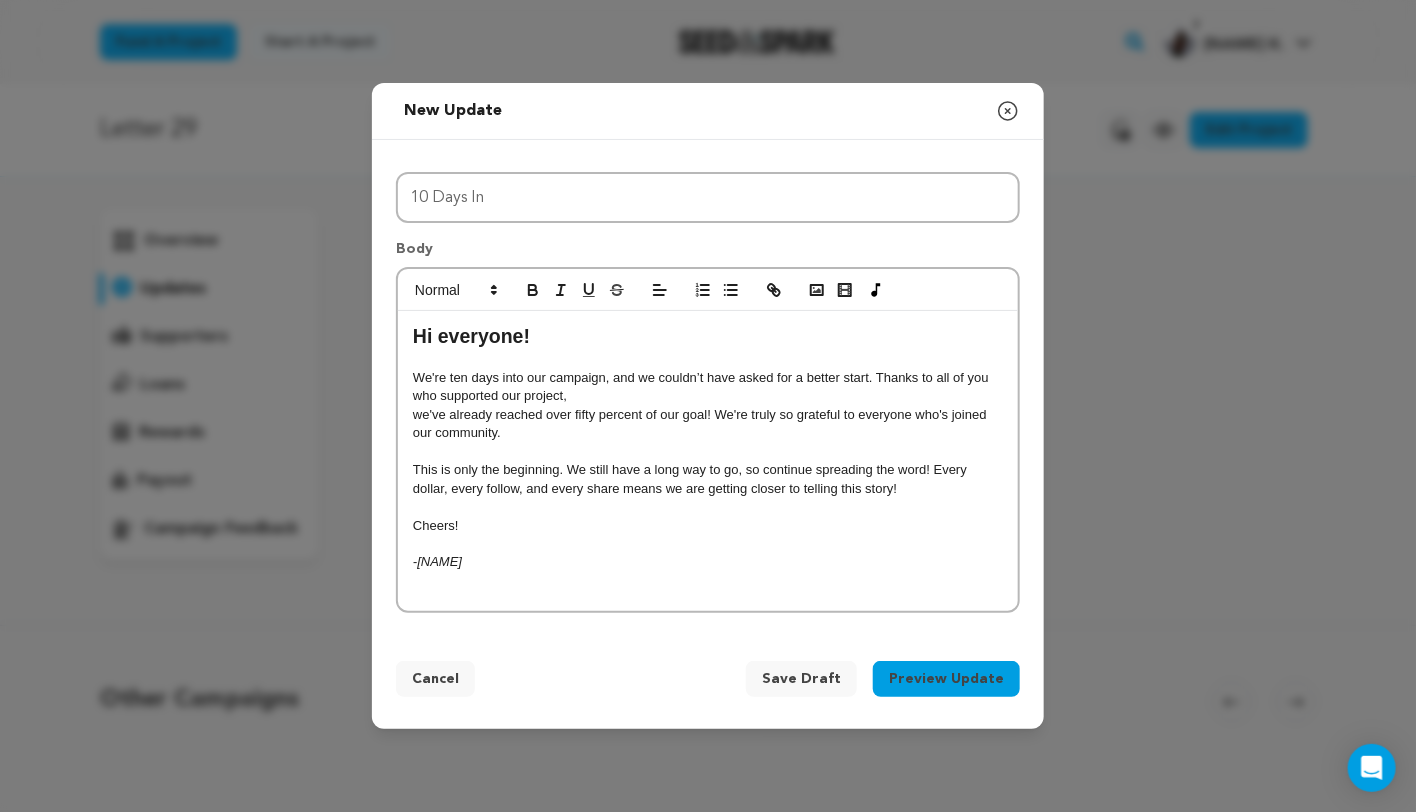 click at bounding box center [708, 452] 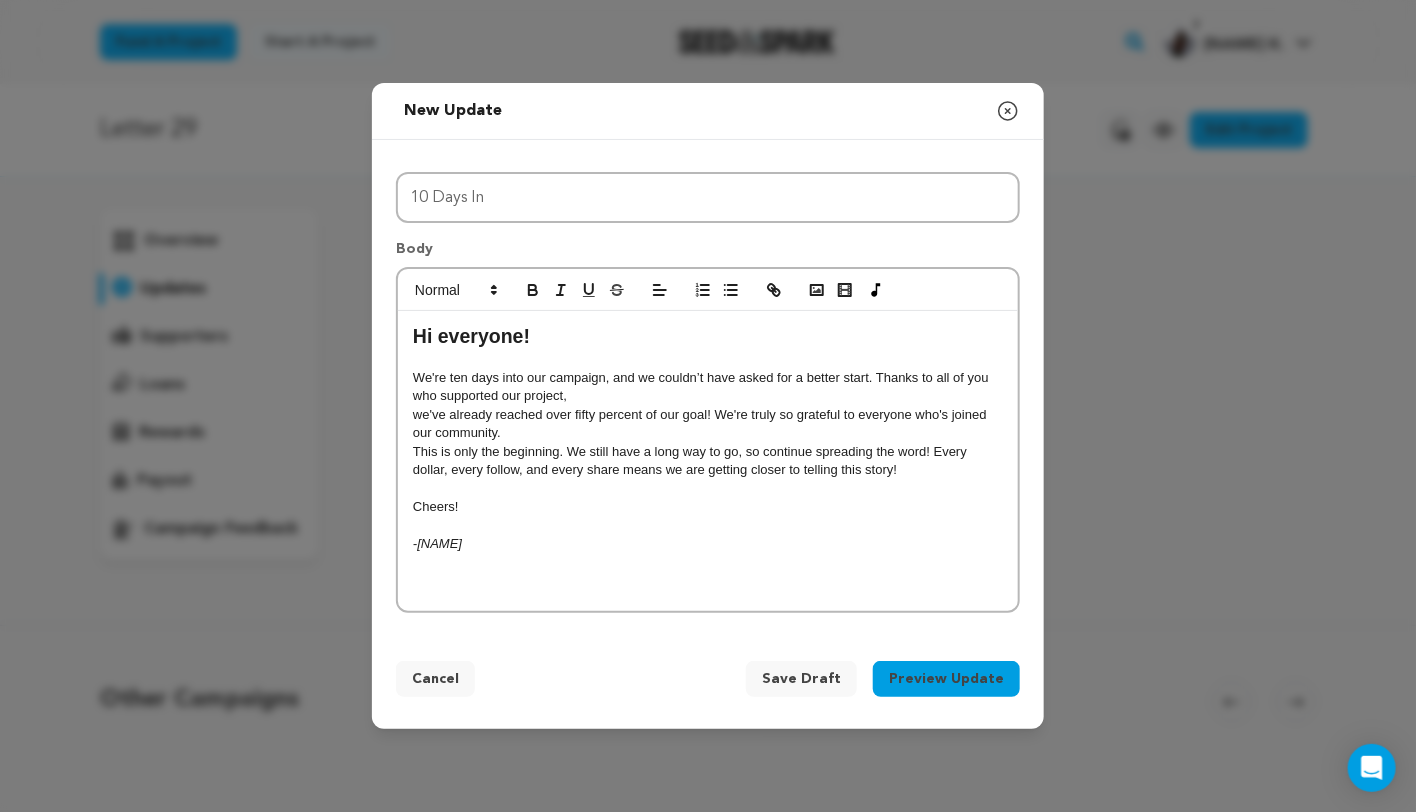 click at bounding box center [708, 489] 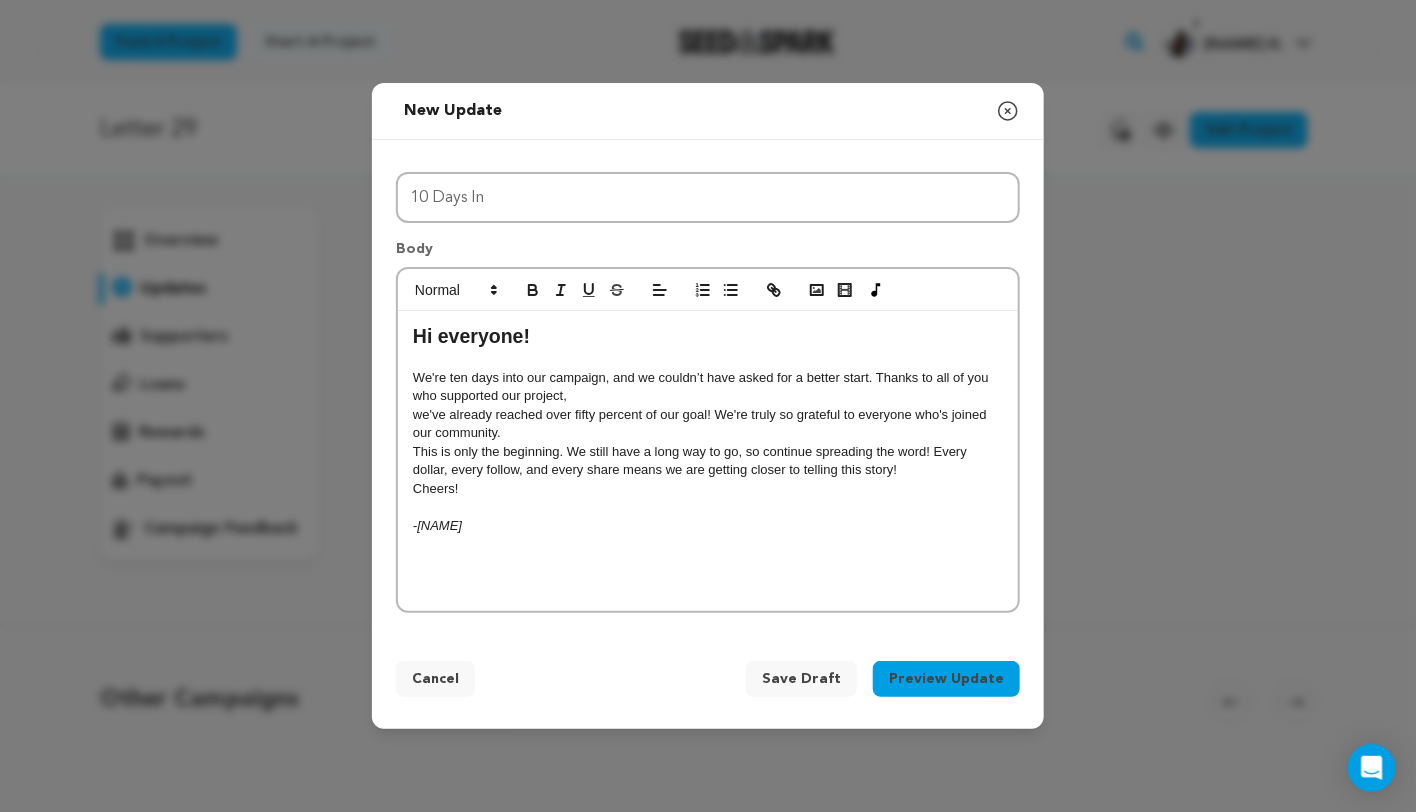 click at bounding box center (708, 507) 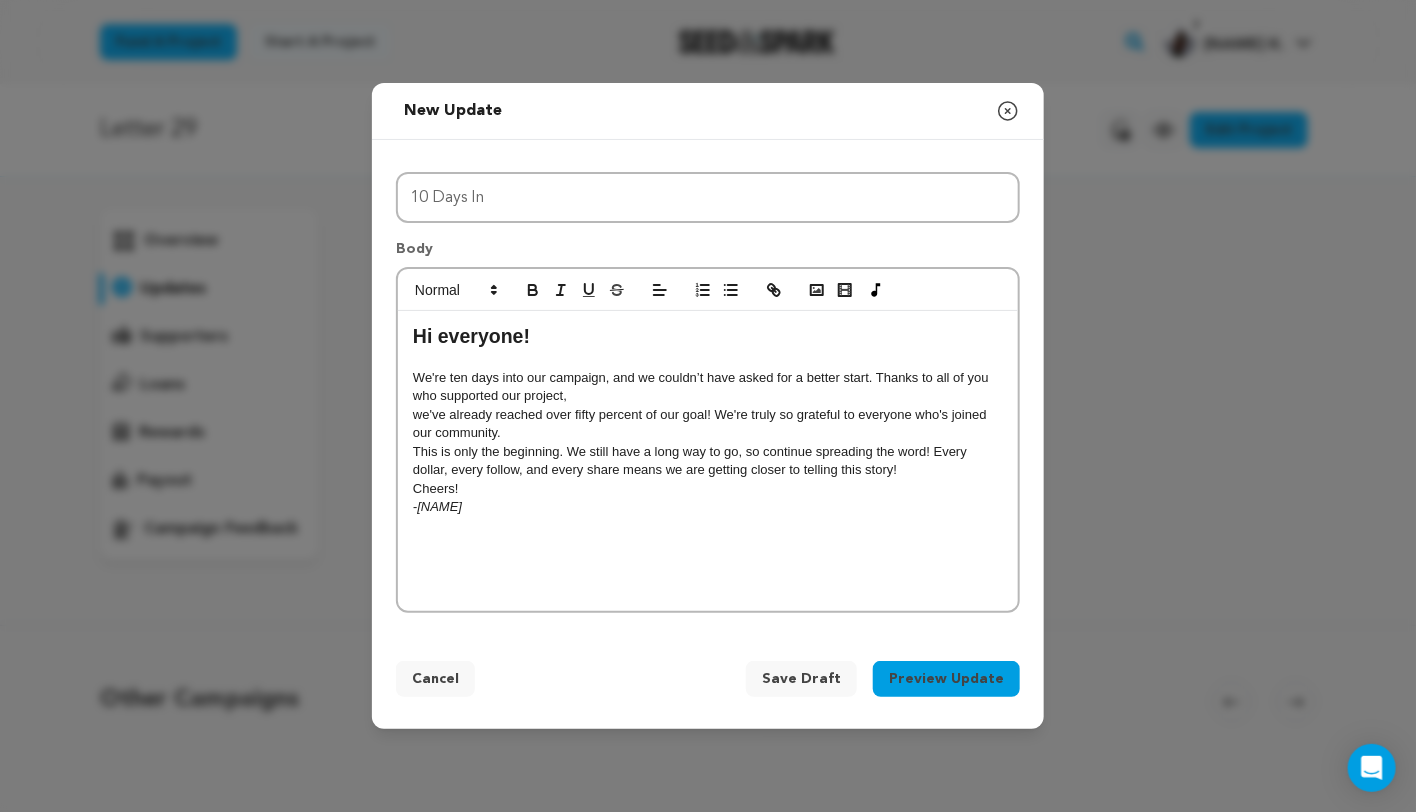 click on "Hi everyone!  We're ten days into our campaign, and we couldn’t have asked for a better start. Thanks to all of you who supported our project, we've already reached over fifty percent of our goal! We're truly so grateful to everyone who's joined our community.  This is only the beginning. We still have a long way to go, so continue spreading the word! Every dollar, every follow, and every share means we are getting closer to telling this story!  Cheers! -Lily" at bounding box center (708, 461) 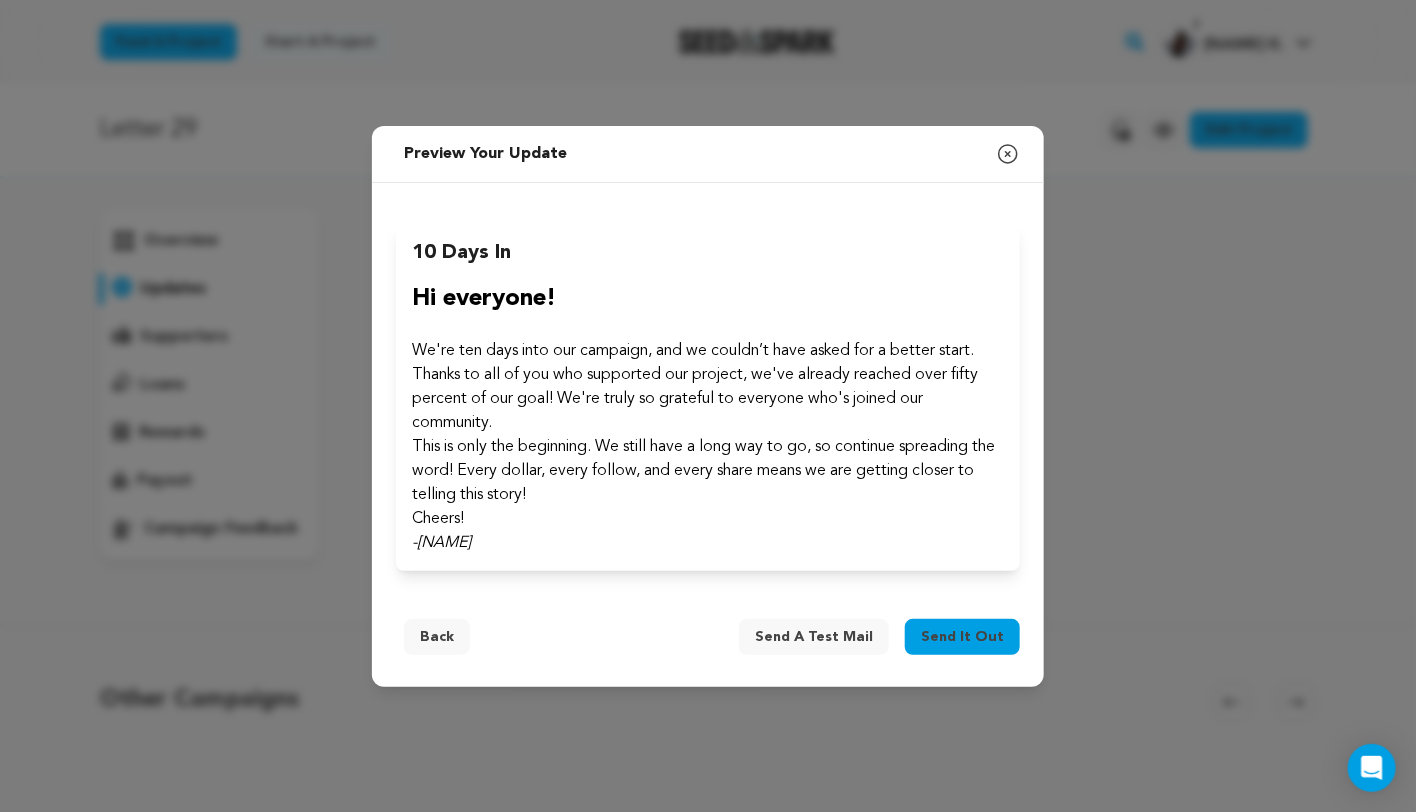 click on "Send a test mail" at bounding box center (814, 637) 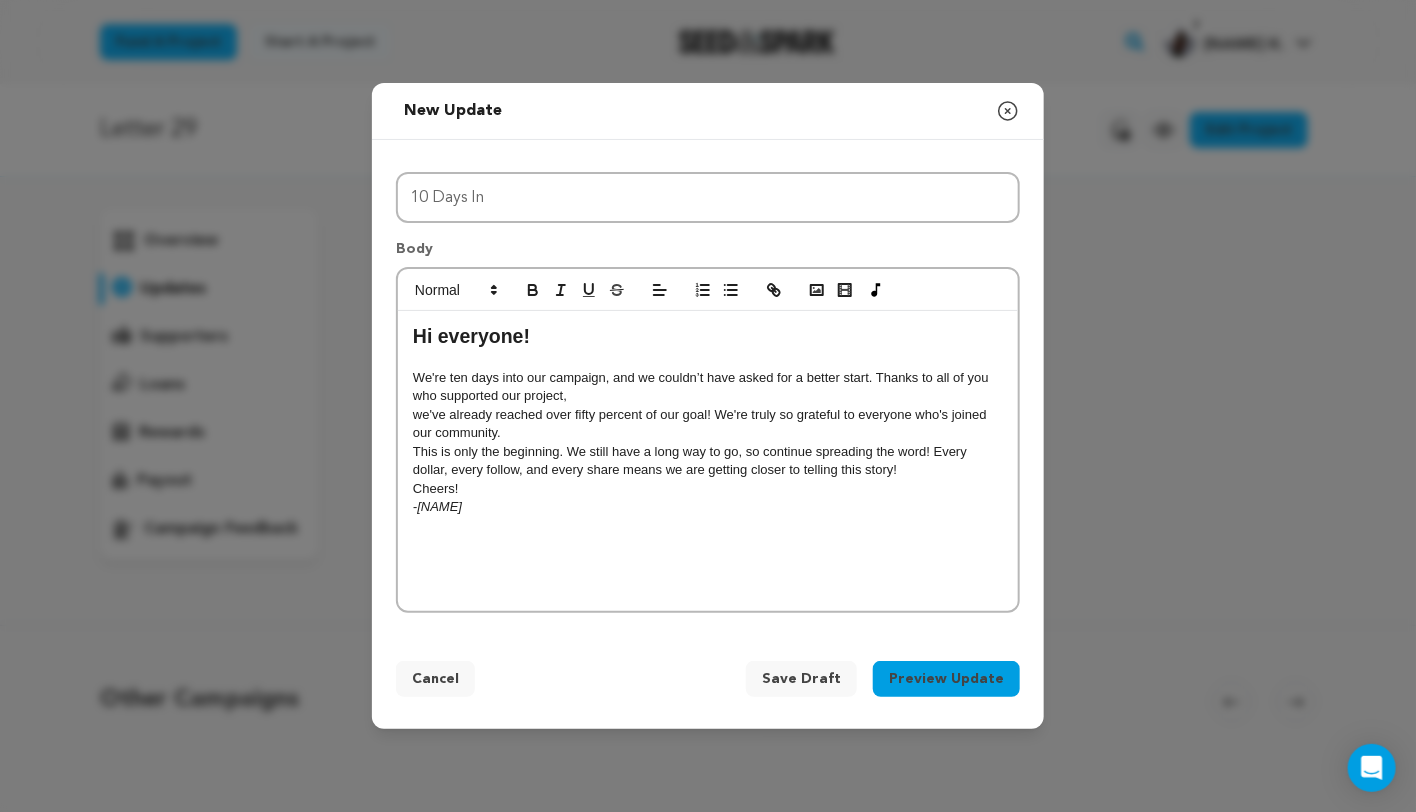 click on "Cheers!" at bounding box center [708, 489] 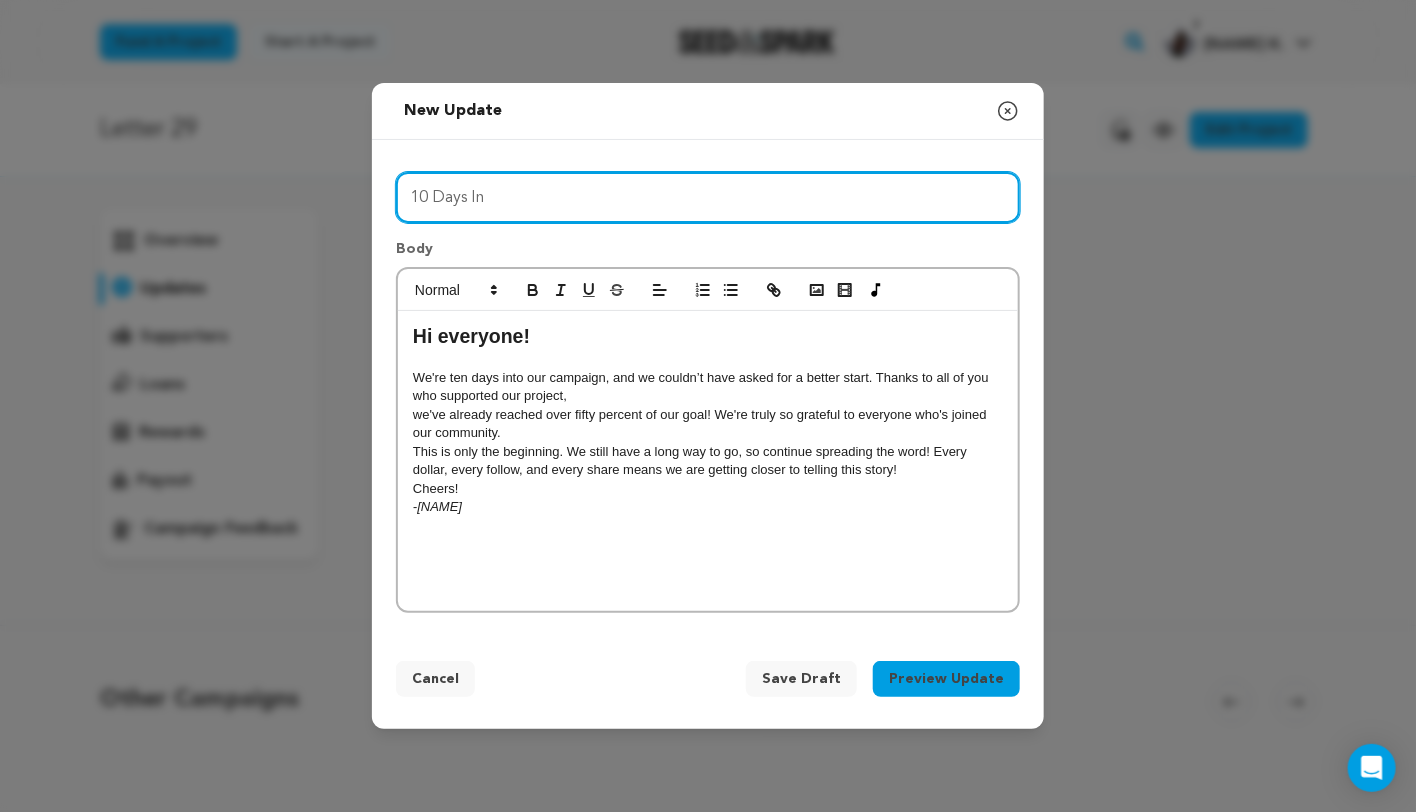 click on "10 Days In" at bounding box center [708, 197] 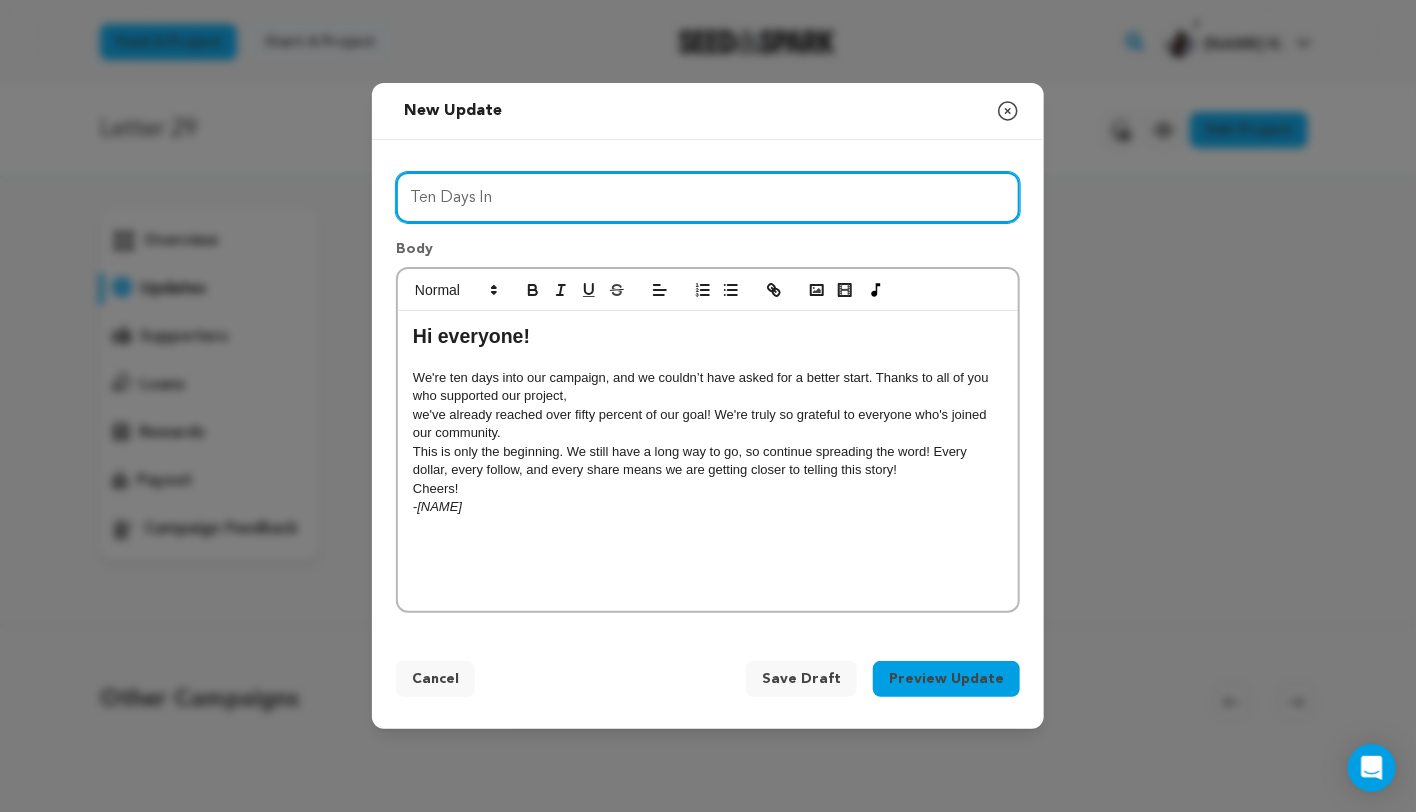 click on "Ten Days In" at bounding box center [708, 197] 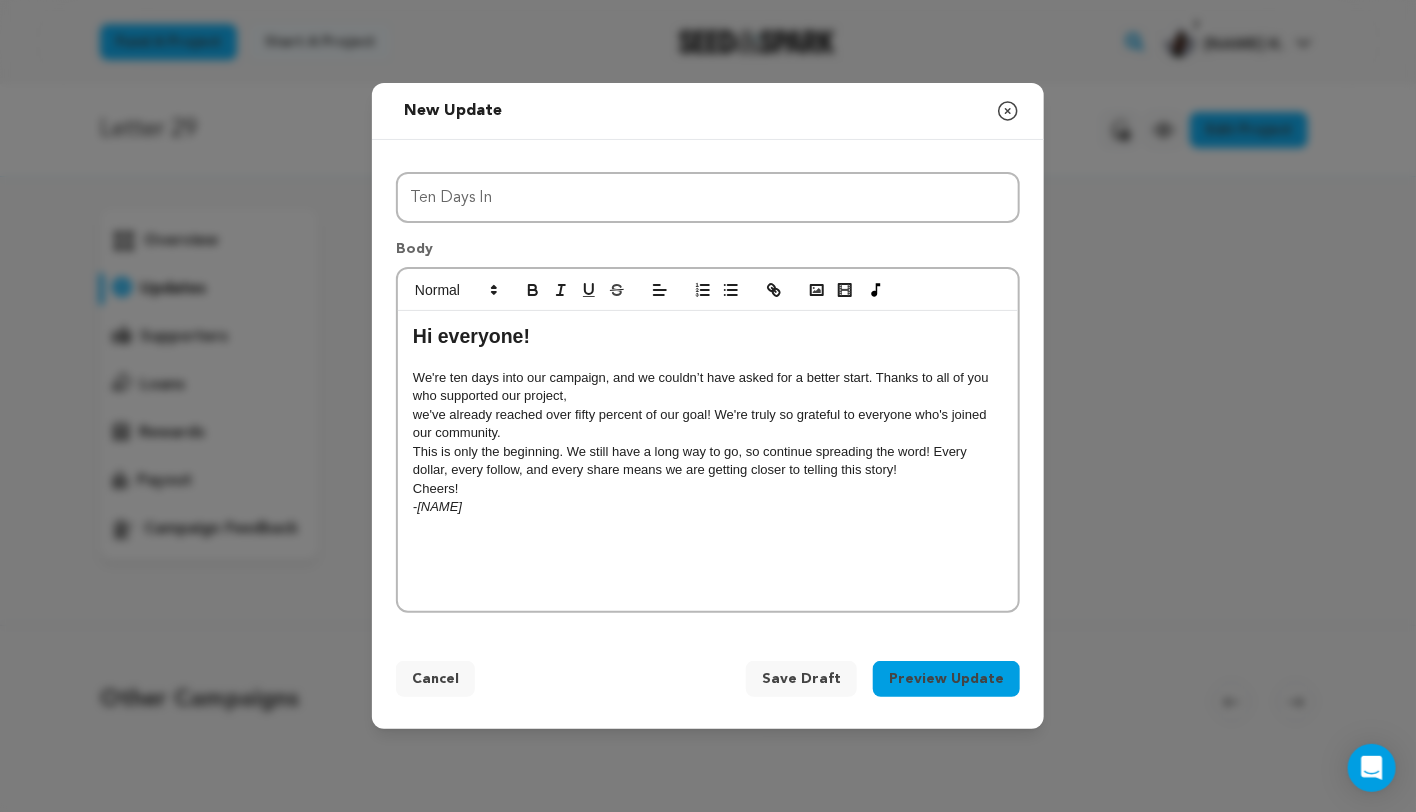click on "Hi everyone!  We're ten days into our campaign, and we couldn’t have asked for a better start. Thanks to all of you who supported our project, we've already reached over fifty percent of our goal! We're truly so grateful to everyone who's joined our community.  This is only the beginning. We still have a long way to go, so continue spreading the word! Every dollar, every follow, and every share means we are getting closer to telling this story!  Cheers! -Lily" at bounding box center (708, 461) 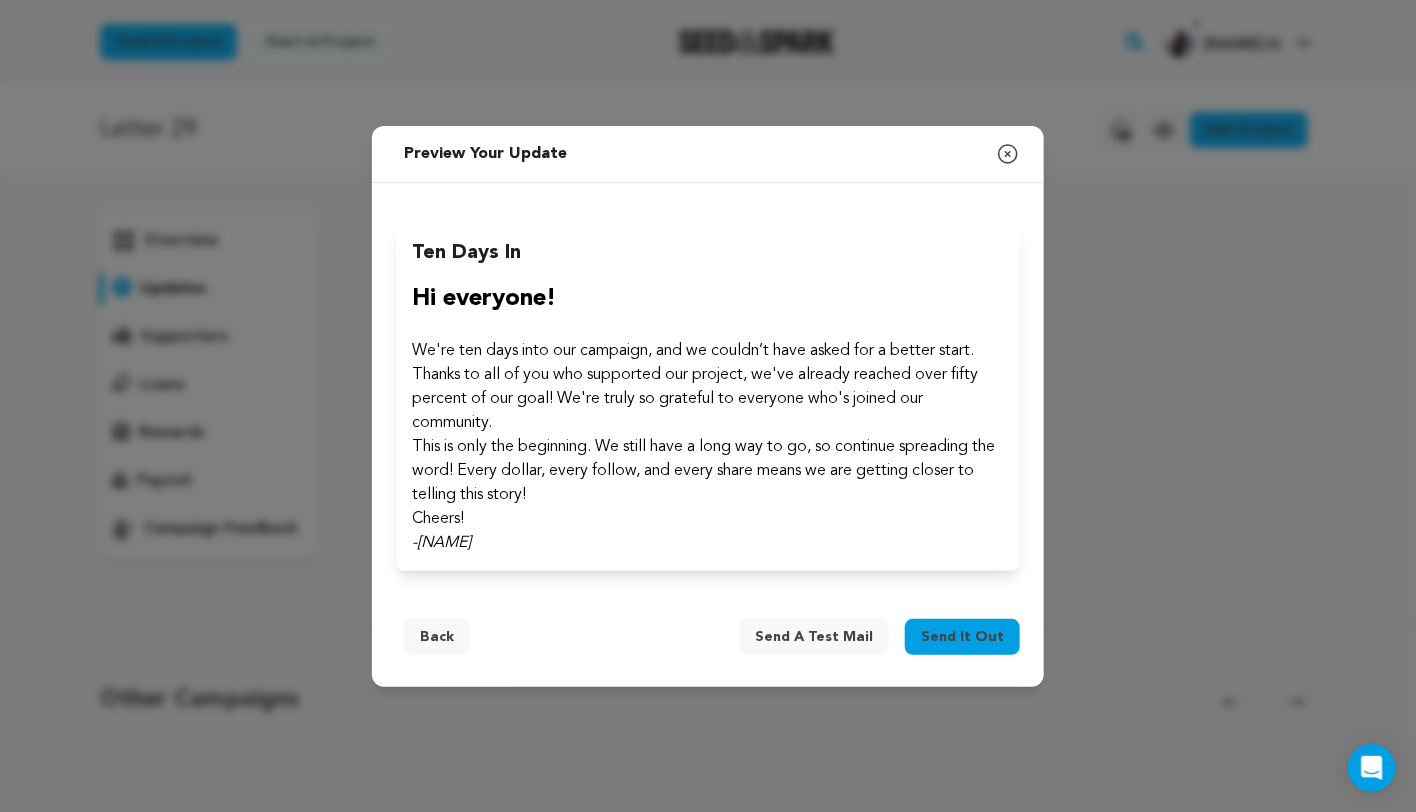 click on "Back" at bounding box center [437, 637] 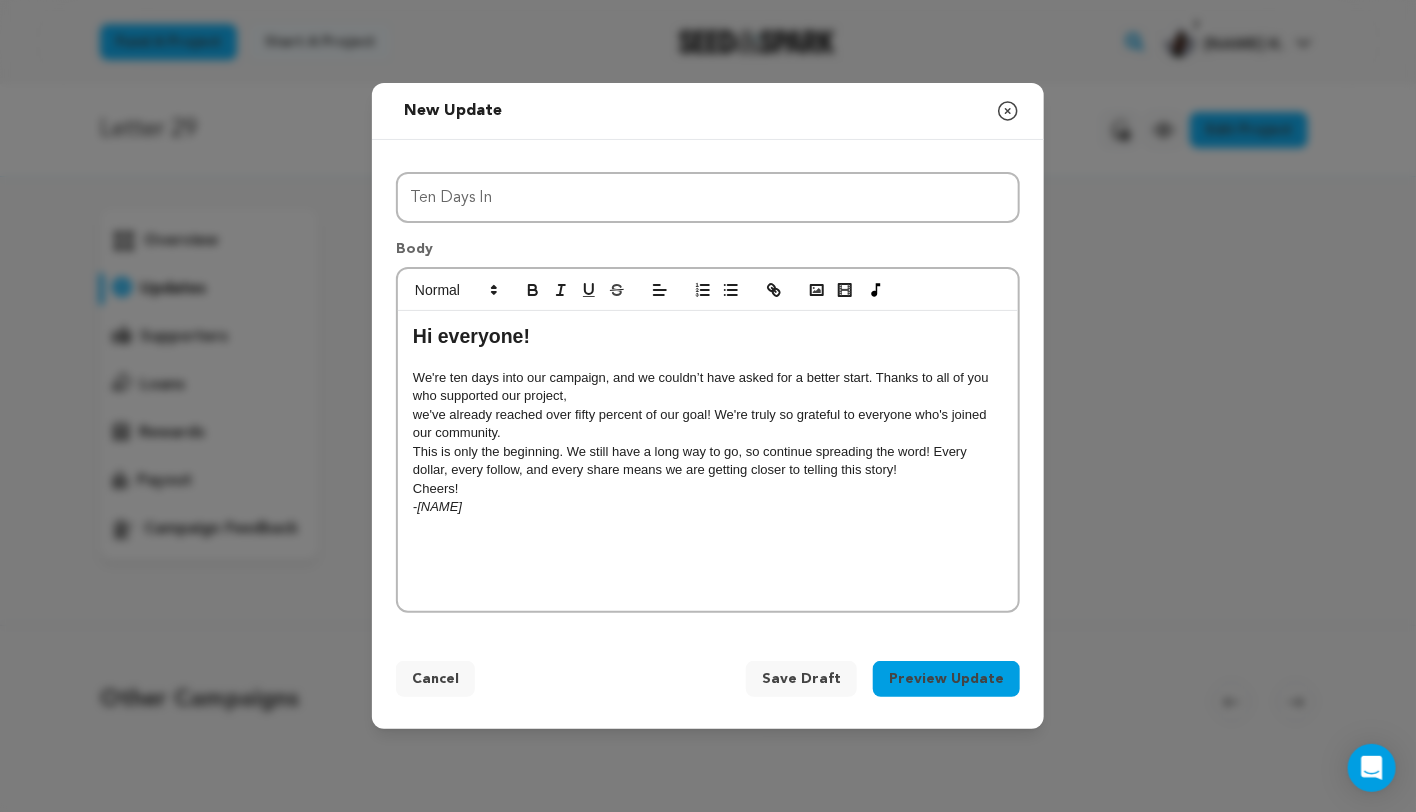 click on "-Lily" at bounding box center (708, 507) 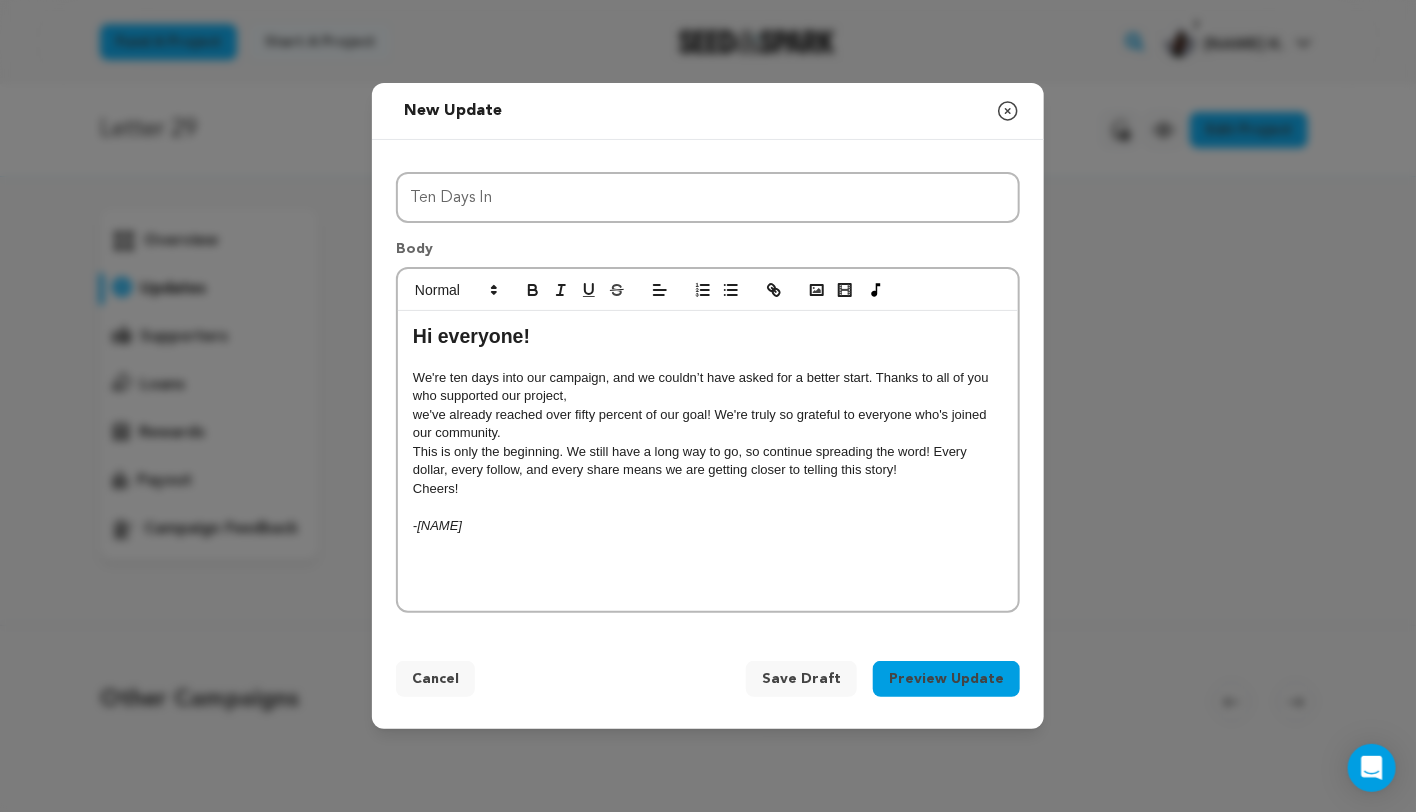click on "Cheers!" at bounding box center [708, 489] 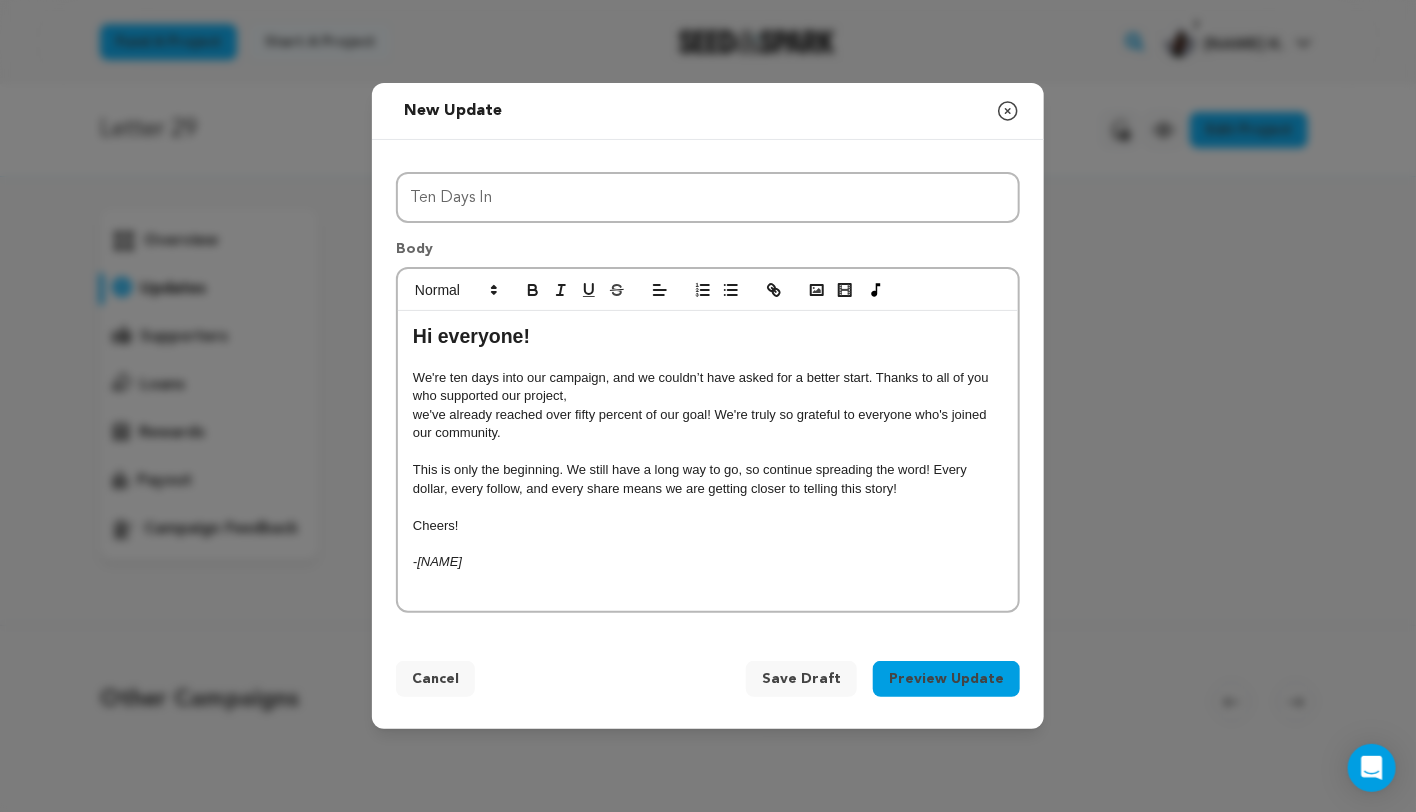 click on "Preview Update" at bounding box center [946, 679] 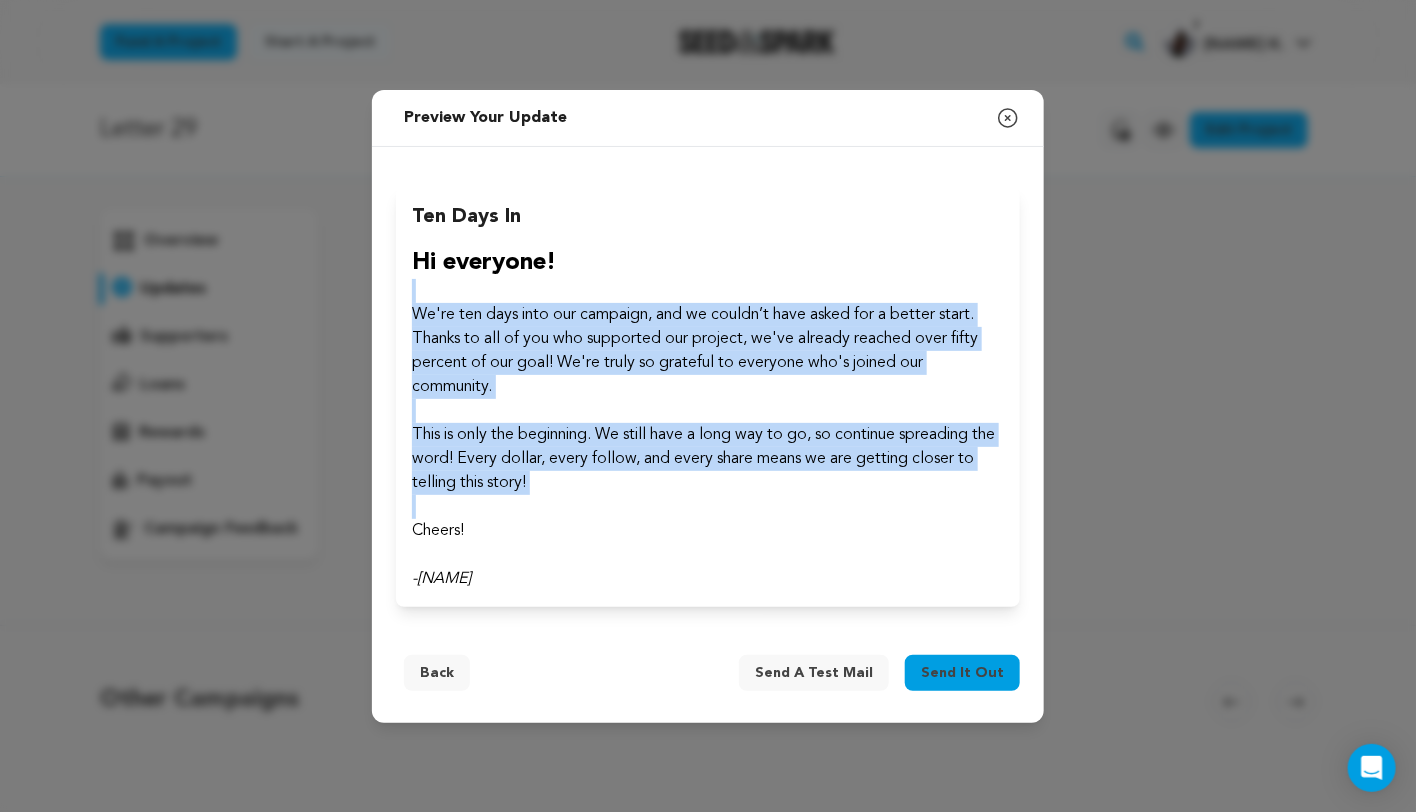 drag, startPoint x: 664, startPoint y: 272, endPoint x: 701, endPoint y: 498, distance: 229.00873 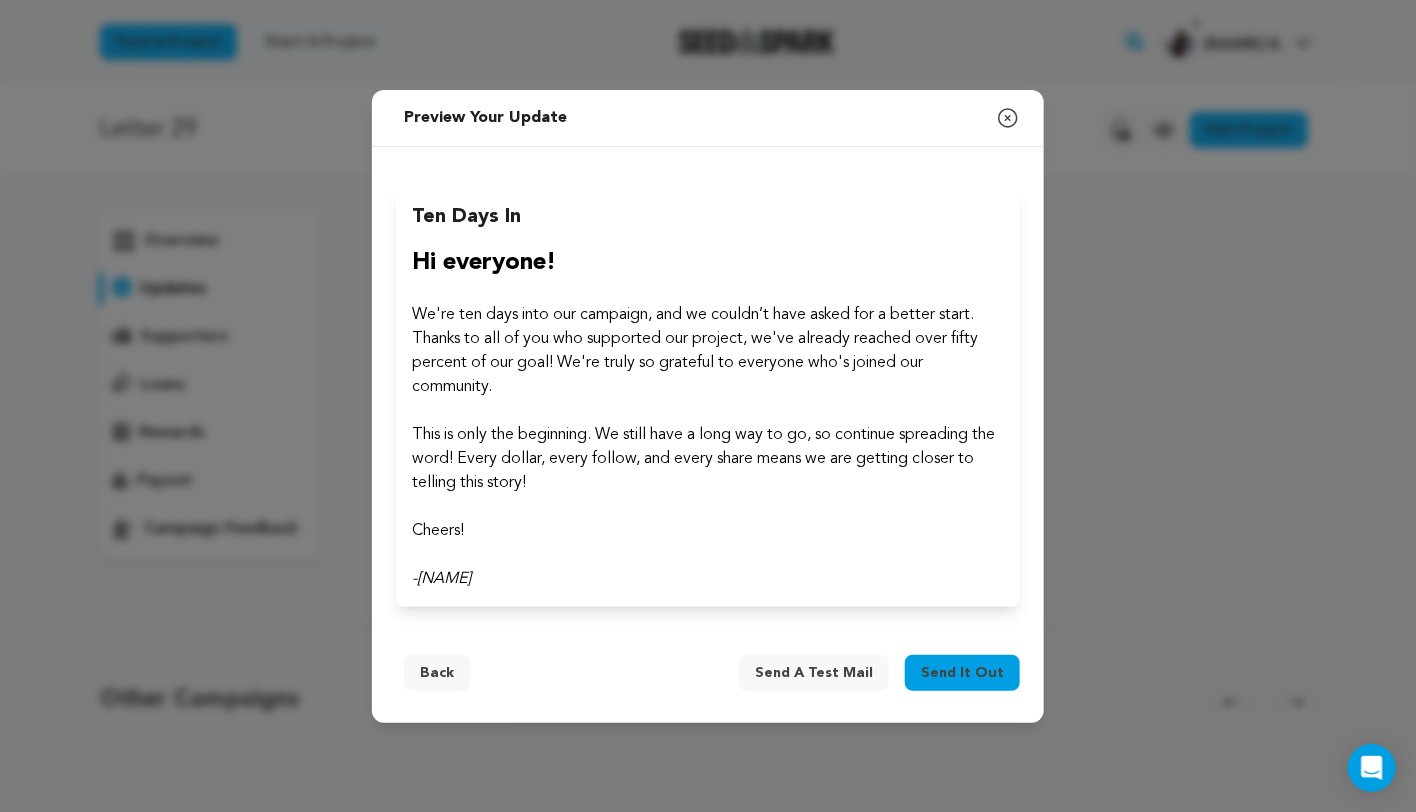 click on "Back" at bounding box center [437, 673] 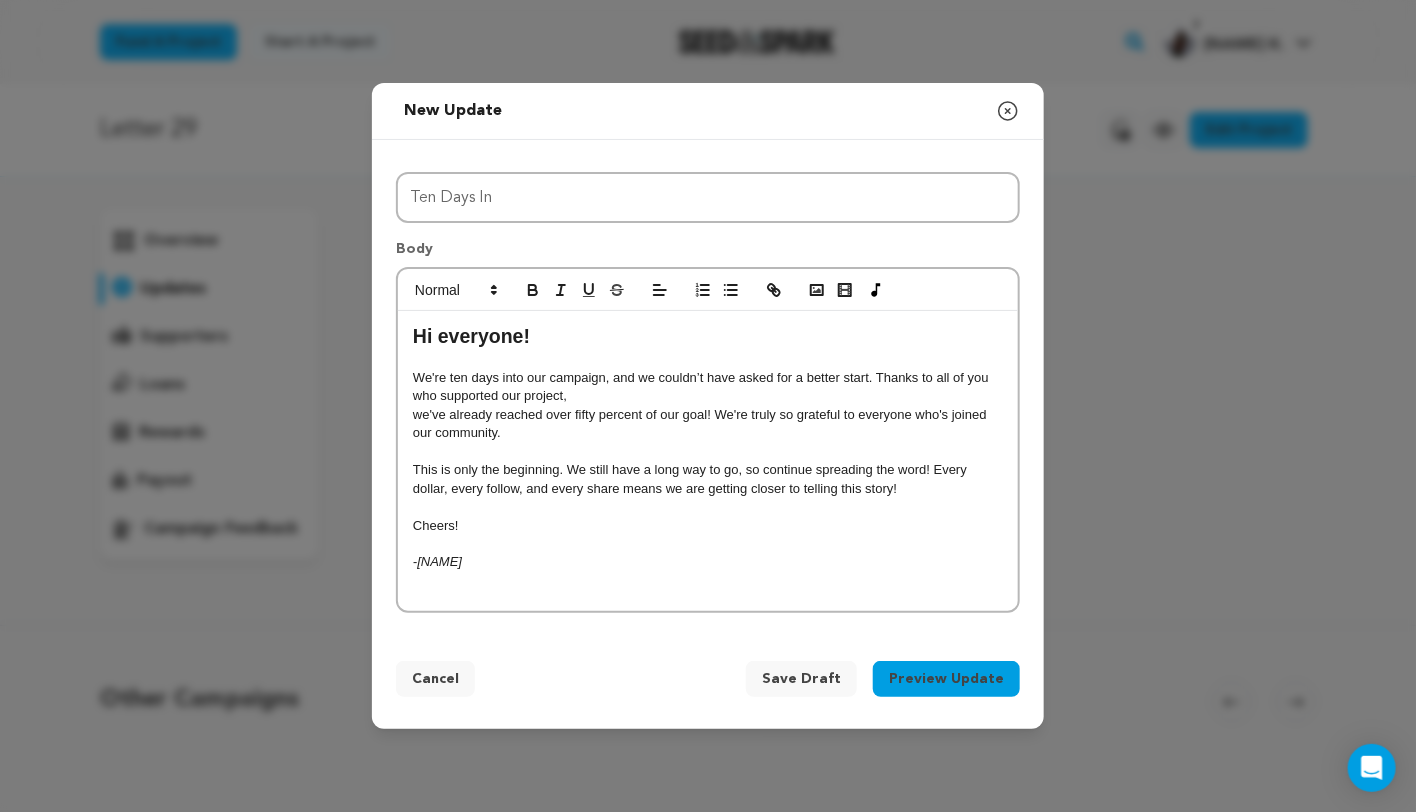 click on "Cheers!" at bounding box center [708, 526] 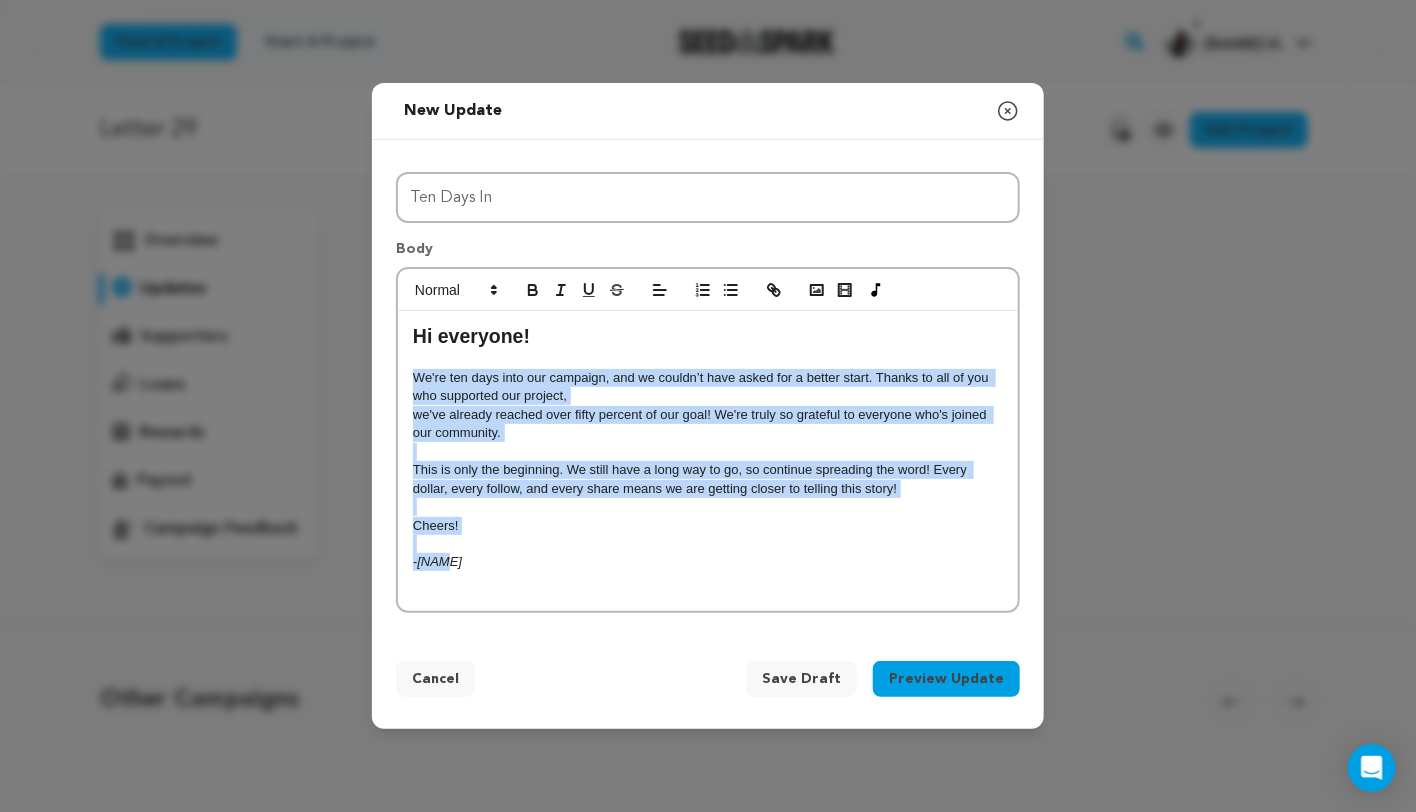 drag, startPoint x: 515, startPoint y: 578, endPoint x: 395, endPoint y: 372, distance: 238.40302 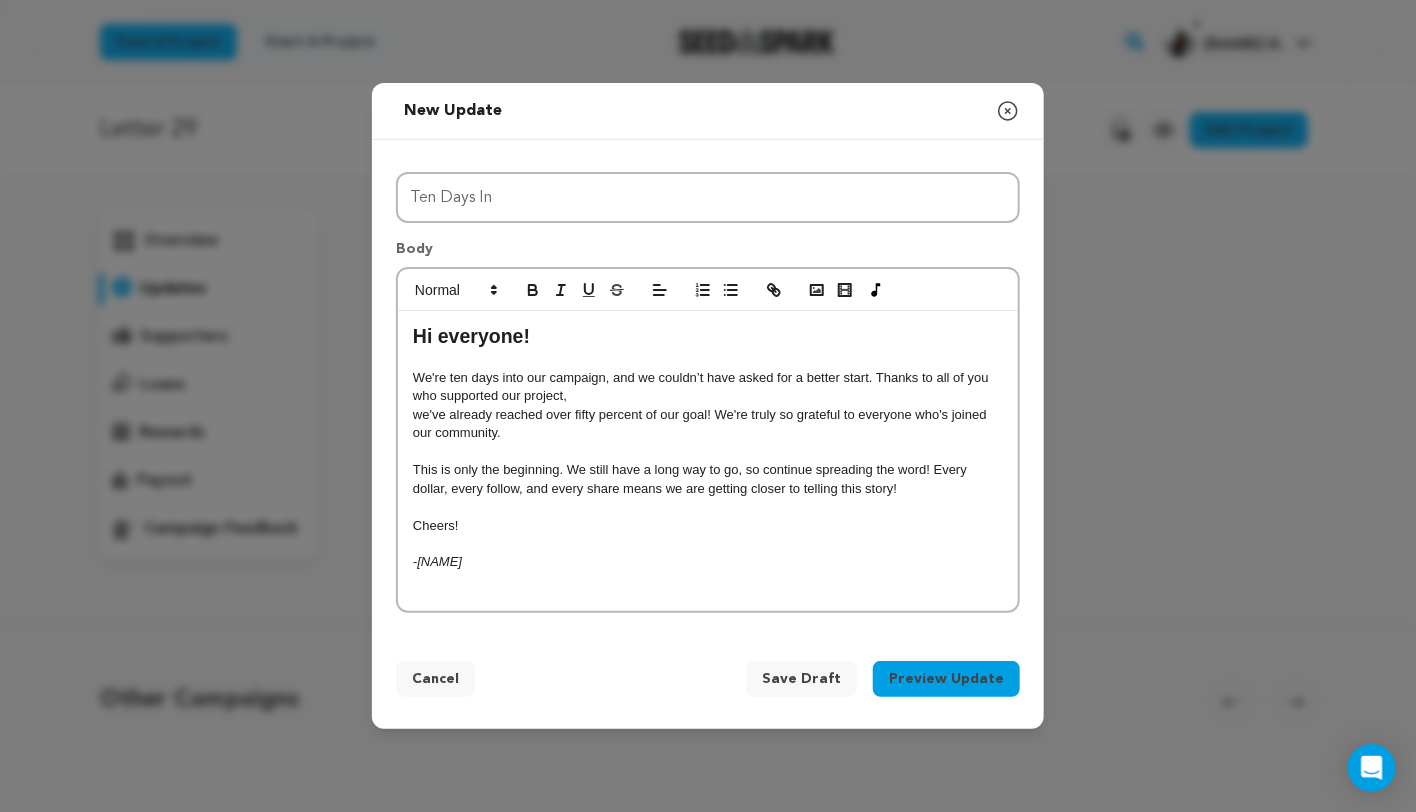 click on "We're ten days into our campaign, and we couldn’t have asked for a better start. Thanks to all of you who supported our project, we've already reached over fifty percent of our goal! We're truly so grateful to everyone who's joined our community." at bounding box center [708, 406] 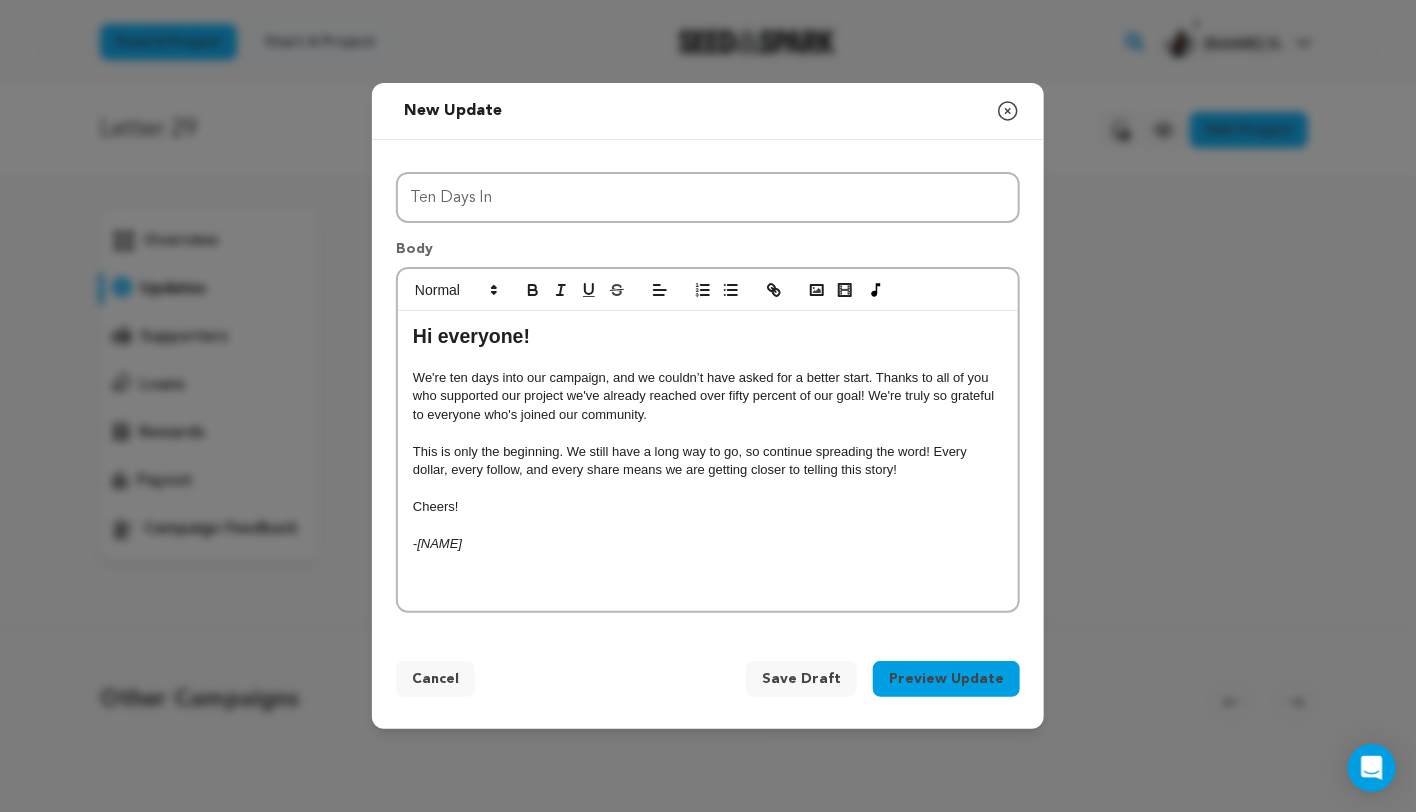 click on "Cheers!" at bounding box center (708, 507) 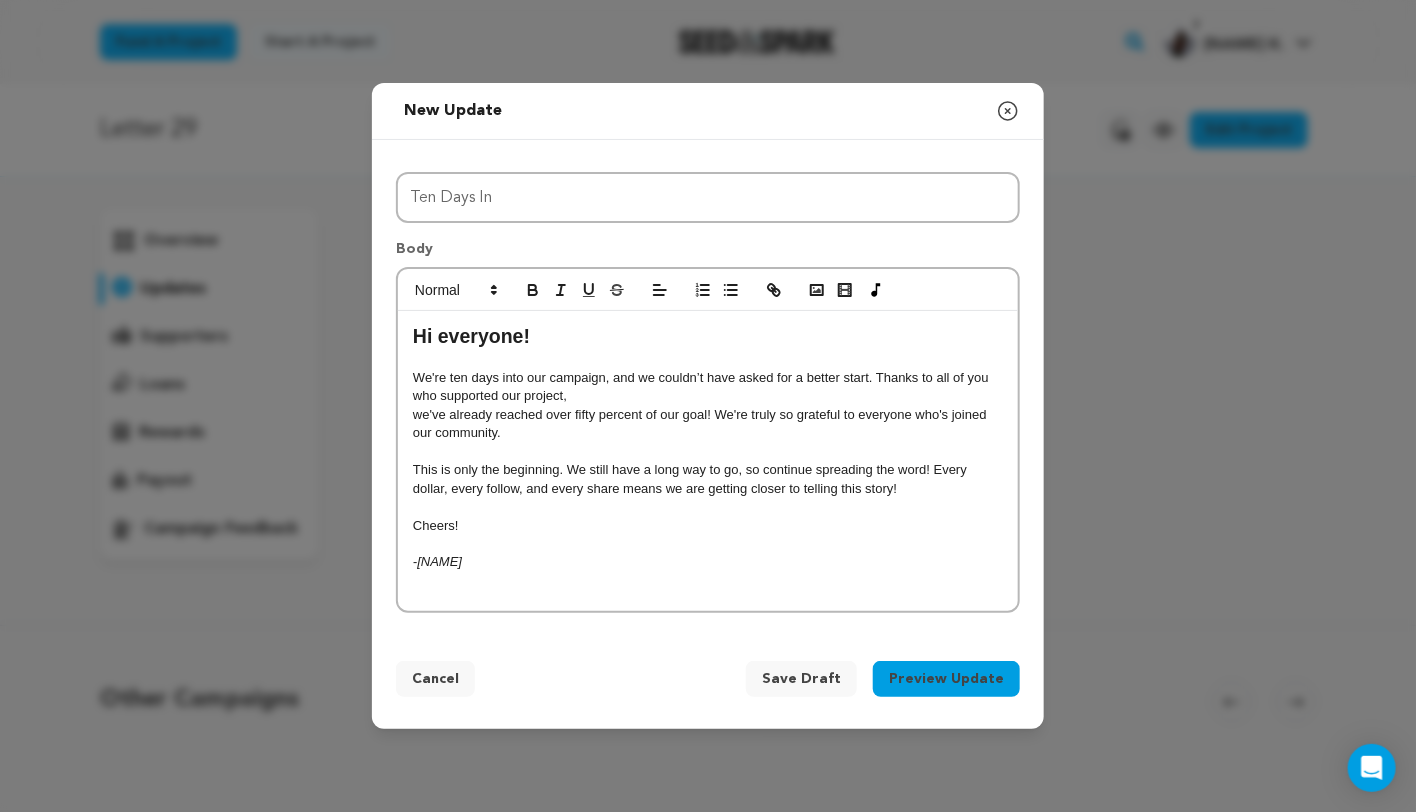 click on "This is only the beginning. We still have a long way to go, so continue spreading the word! Every dollar, every follow, and every share means we are getting closer to telling this story!" at bounding box center [708, 479] 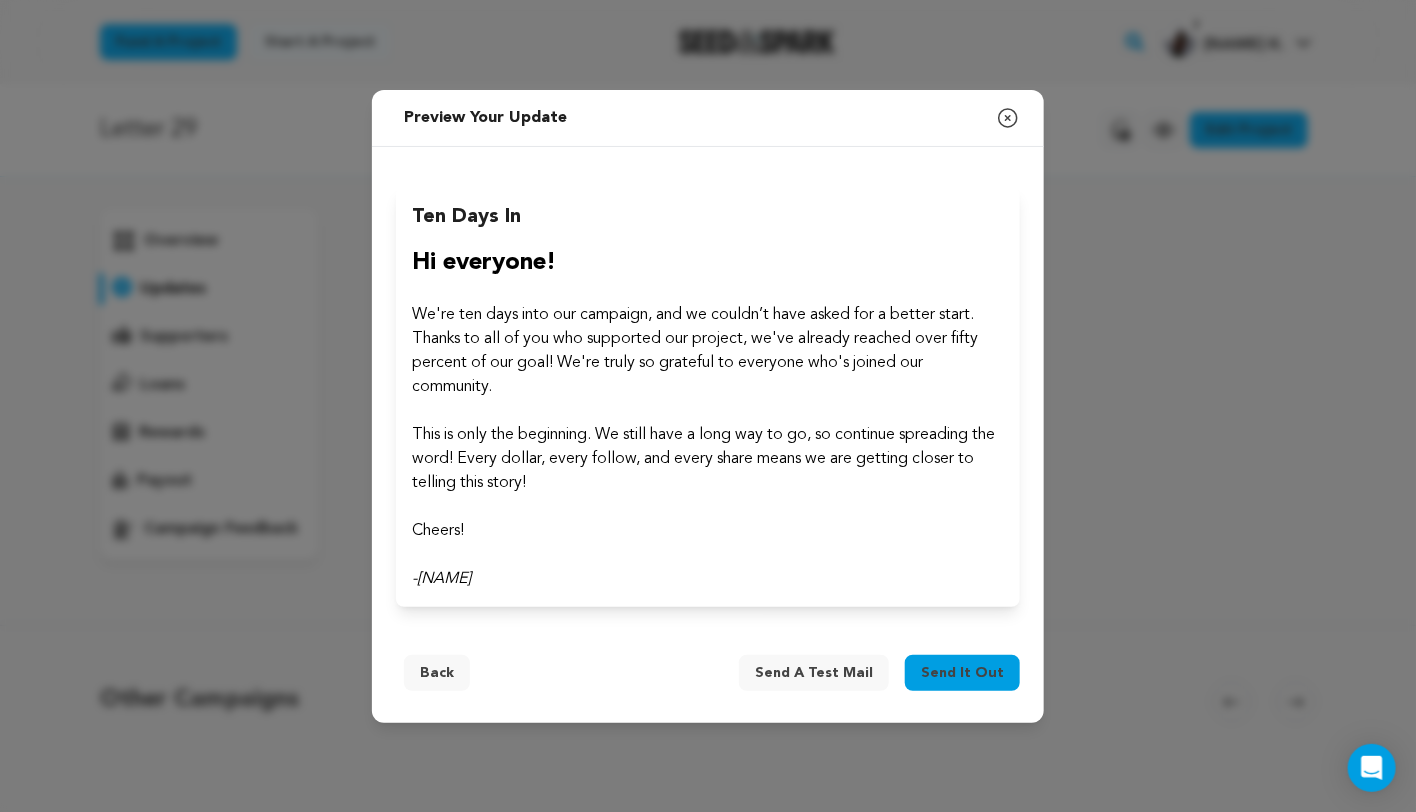 click on "Send it out" at bounding box center (962, 673) 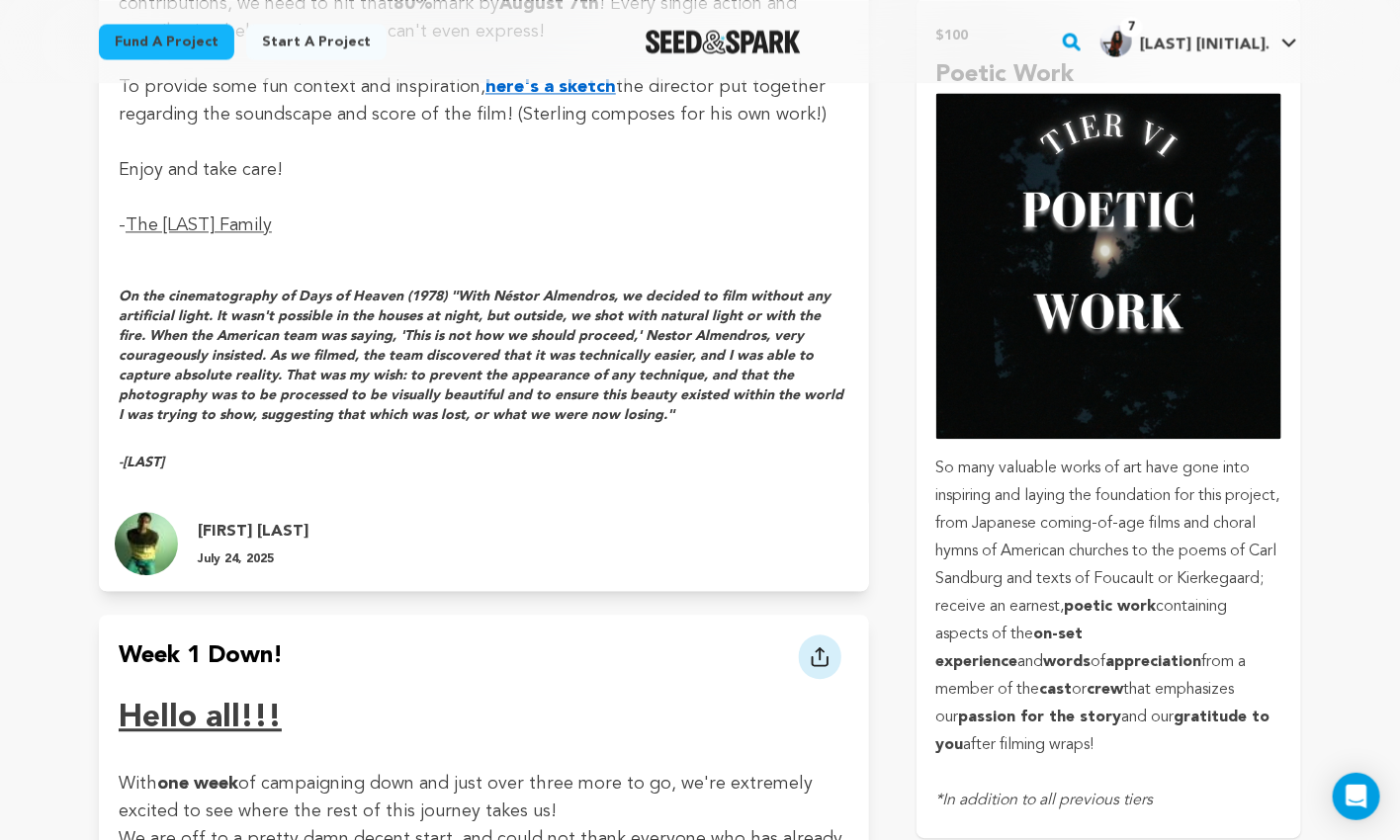 scroll, scrollTop: 4451, scrollLeft: 0, axis: vertical 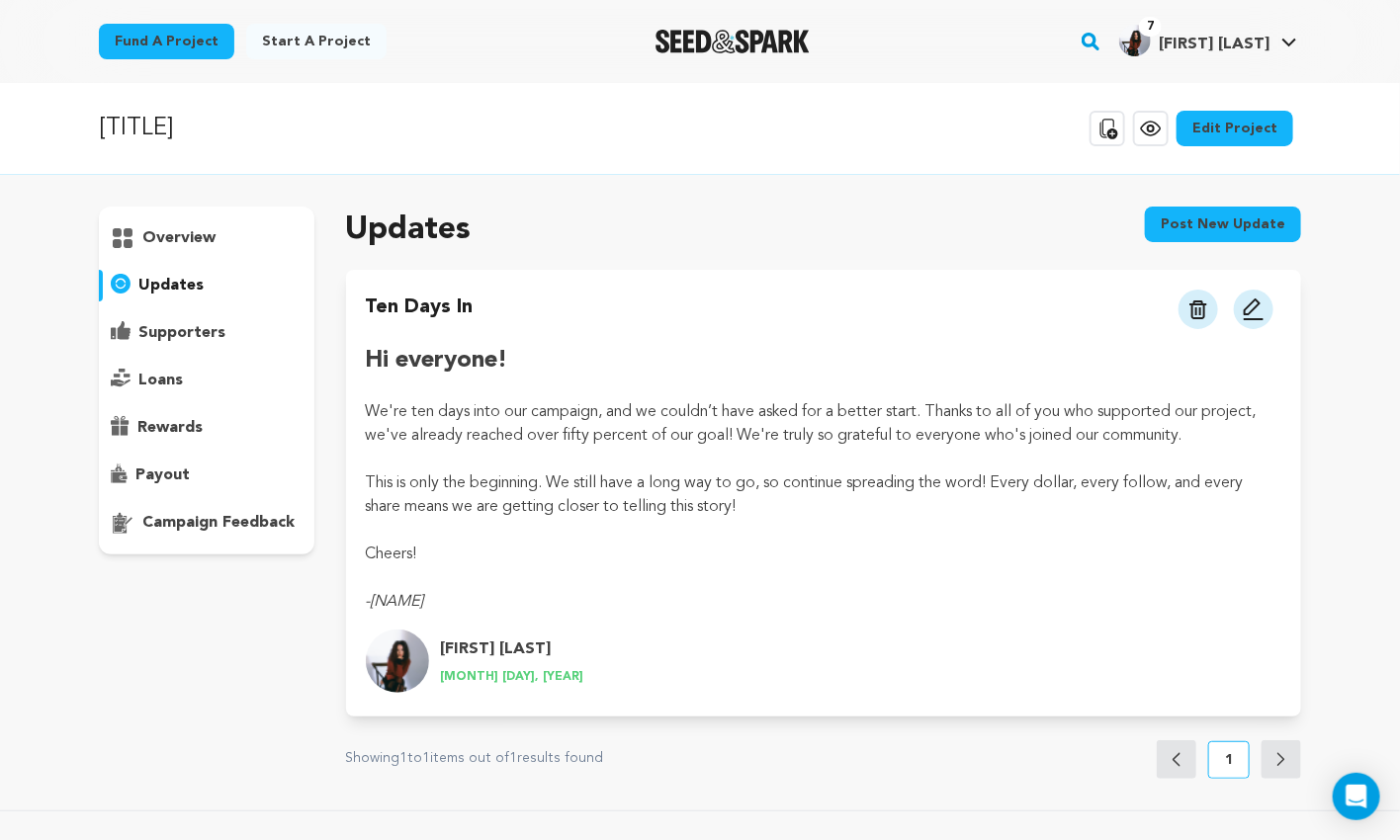 click at bounding box center (1254, 309) 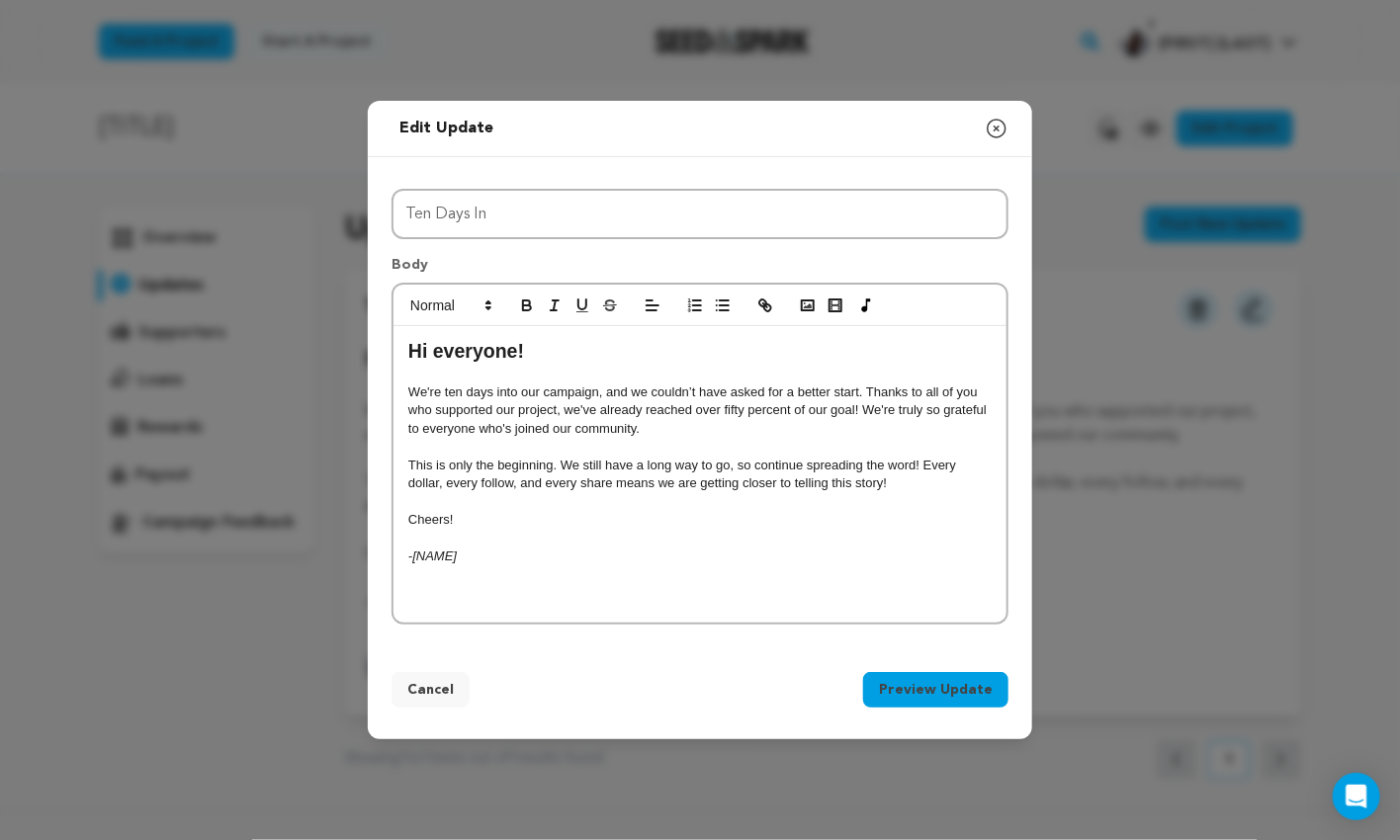 click at bounding box center [700, 539] 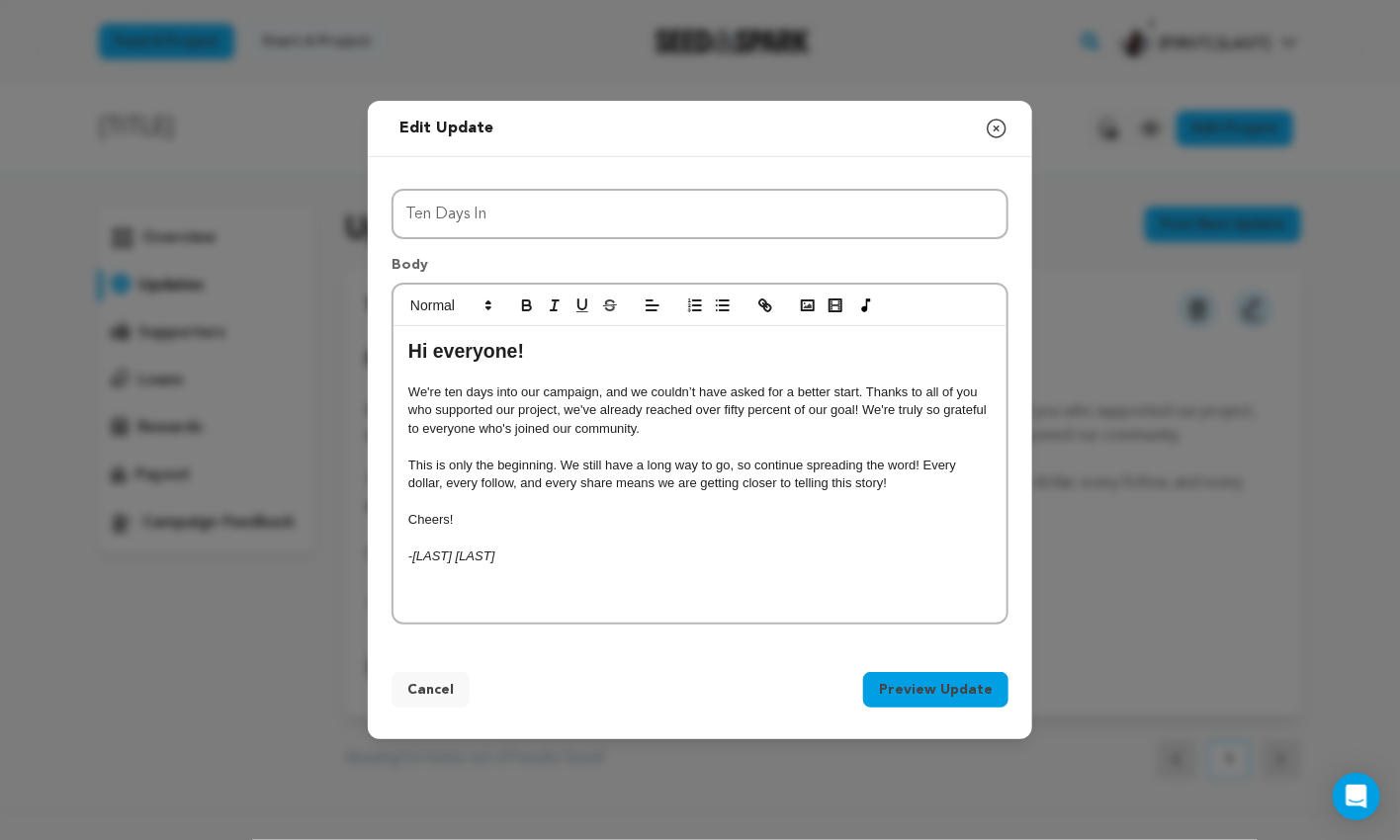 drag, startPoint x: 526, startPoint y: 547, endPoint x: 413, endPoint y: 546, distance: 113.00442 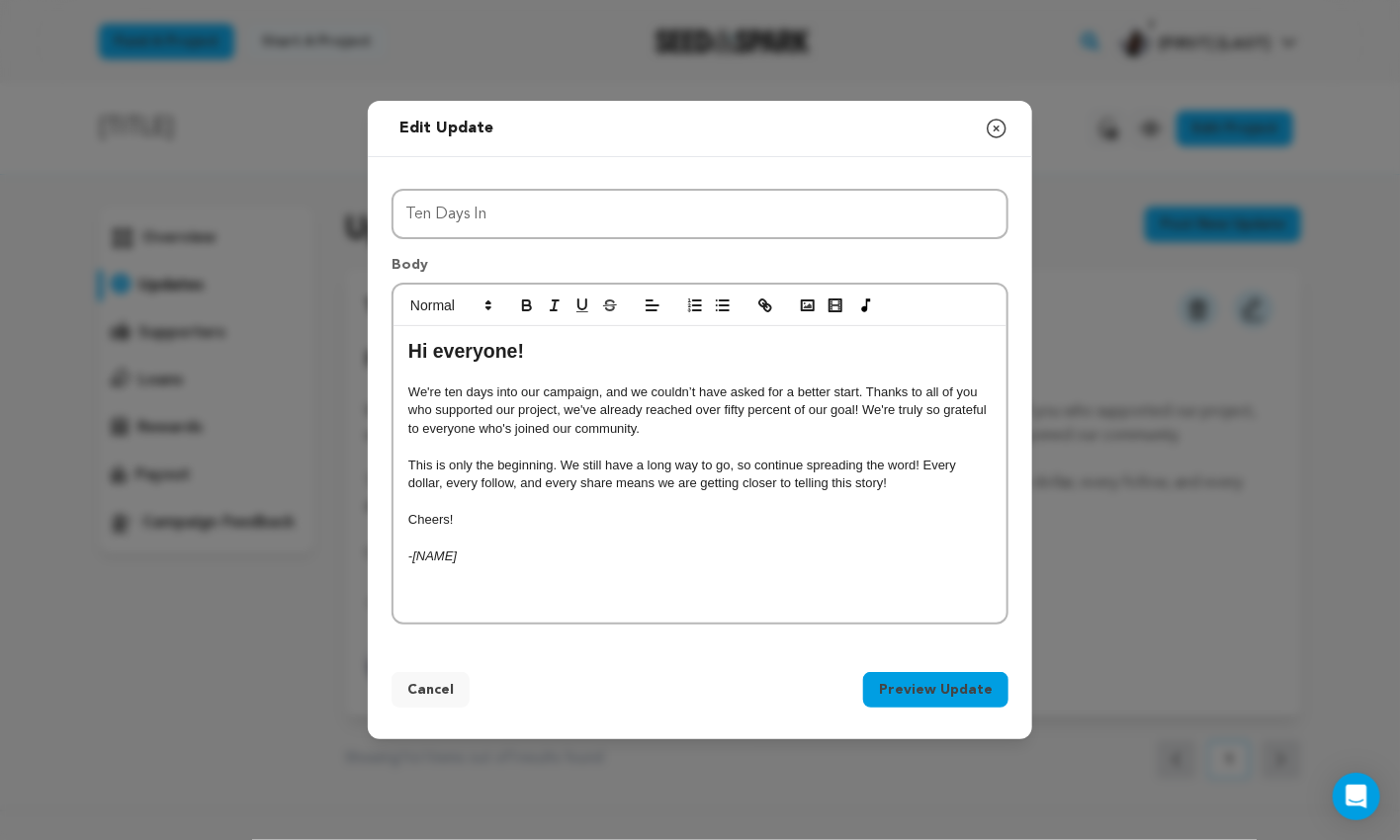 click 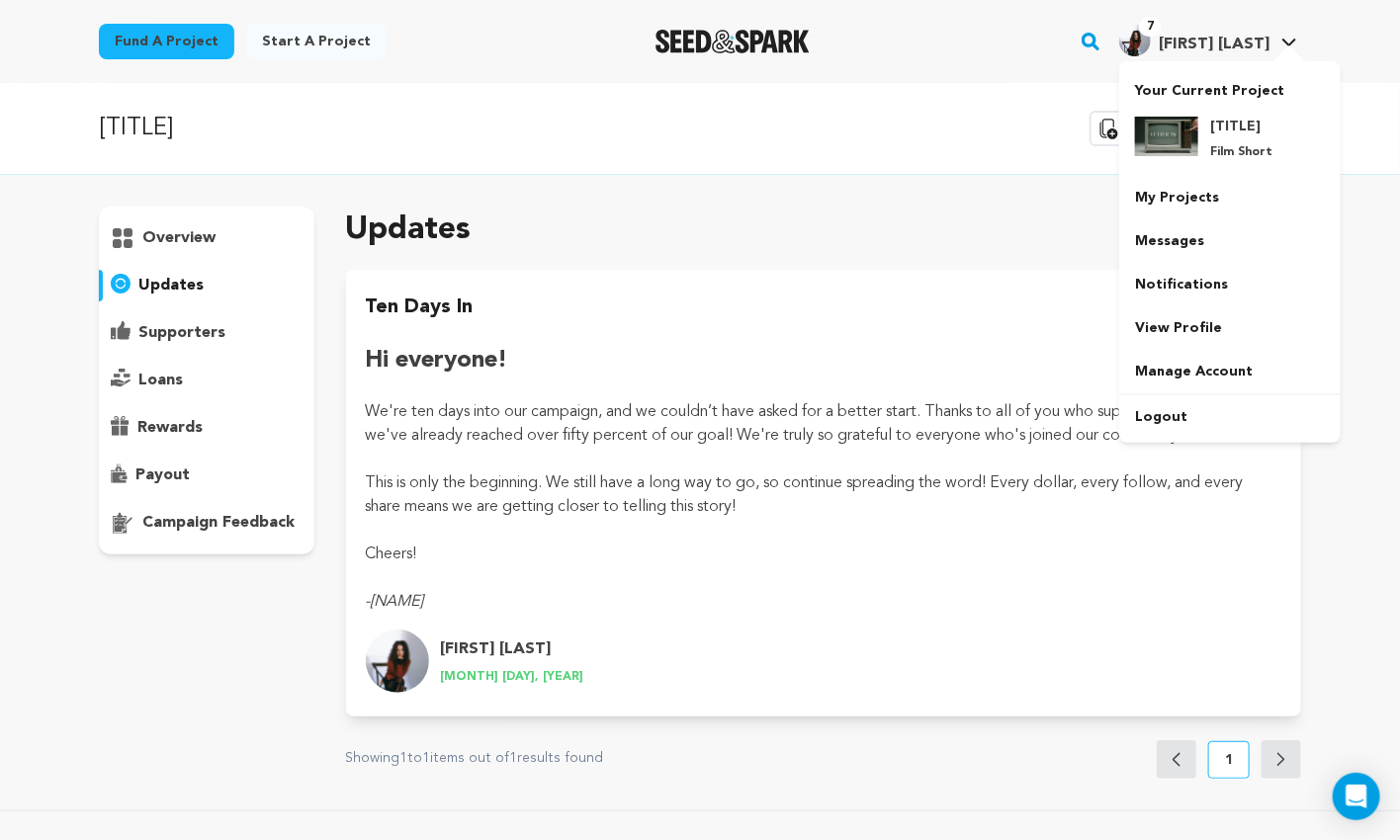 click on "7
Nilufer K.
Nilufer K." at bounding box center (1208, 39) 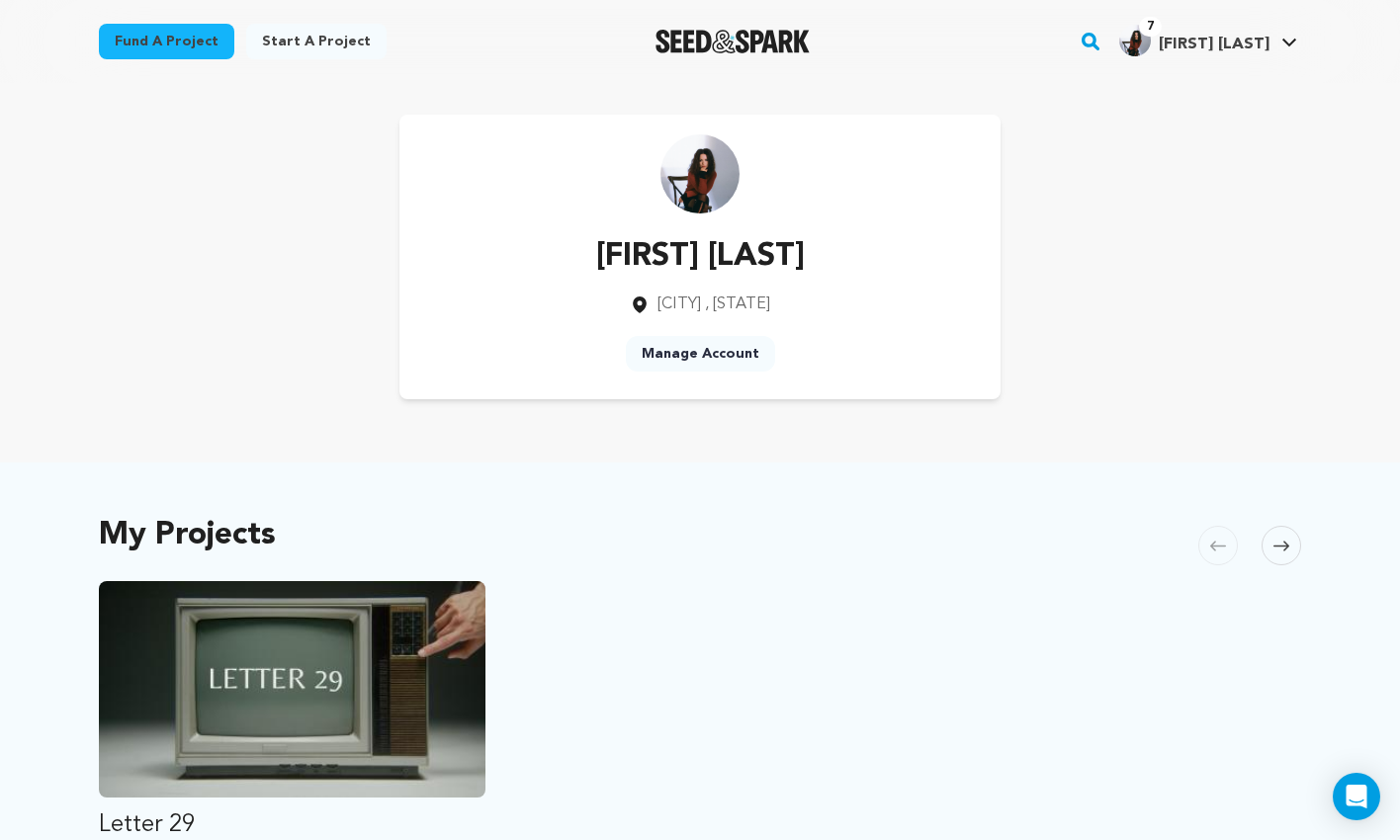 scroll, scrollTop: 0, scrollLeft: 0, axis: both 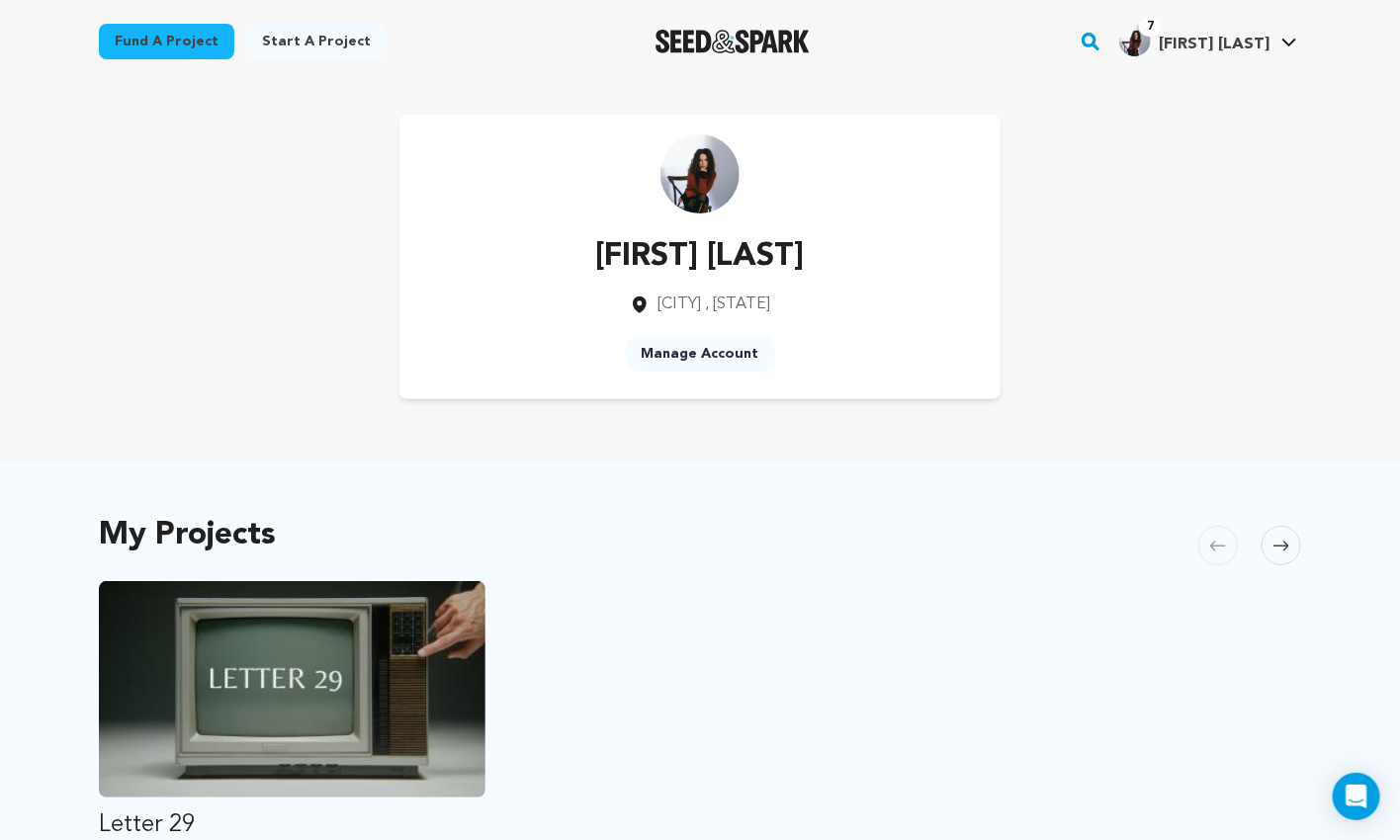 click on "Manage Account" at bounding box center (700, 354) 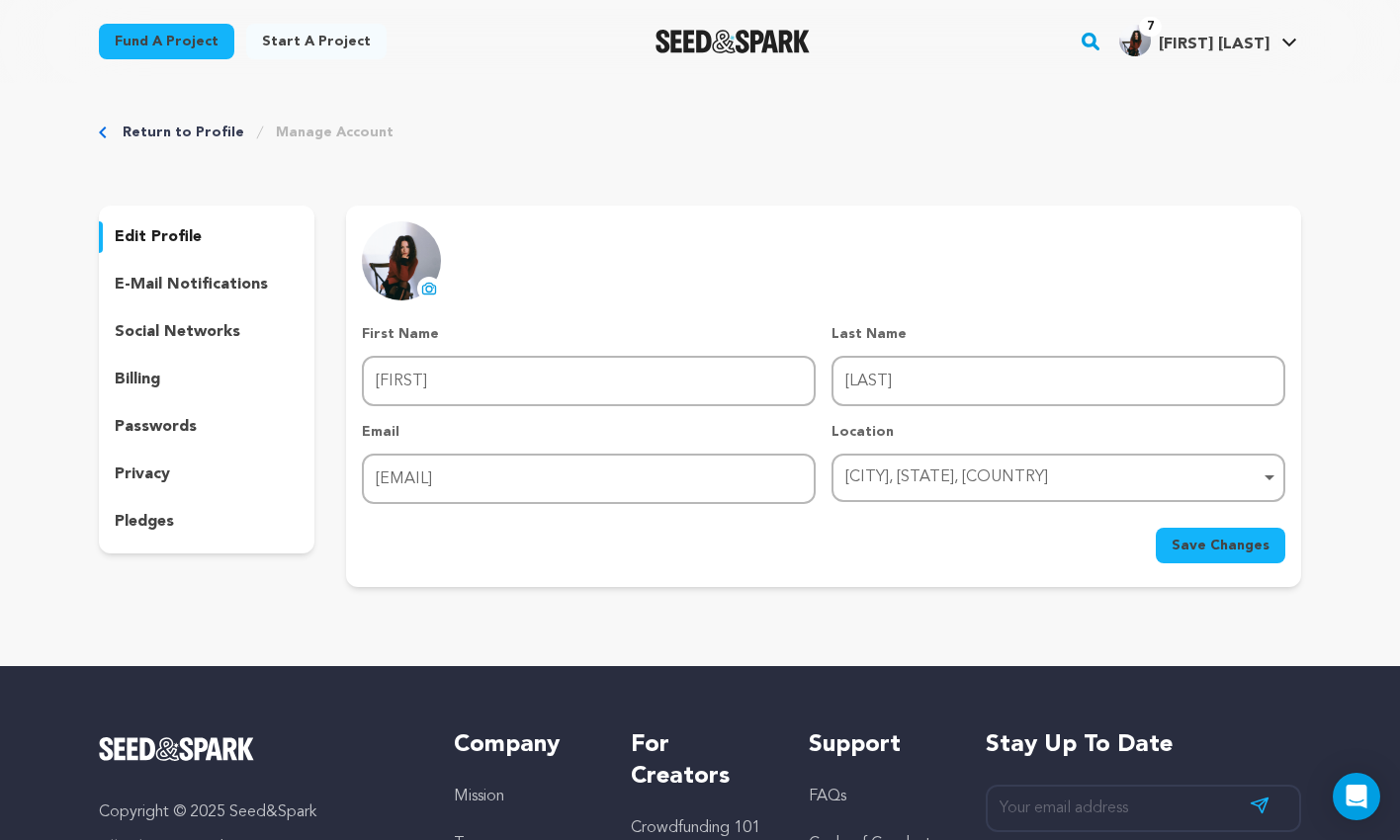 scroll, scrollTop: 0, scrollLeft: 0, axis: both 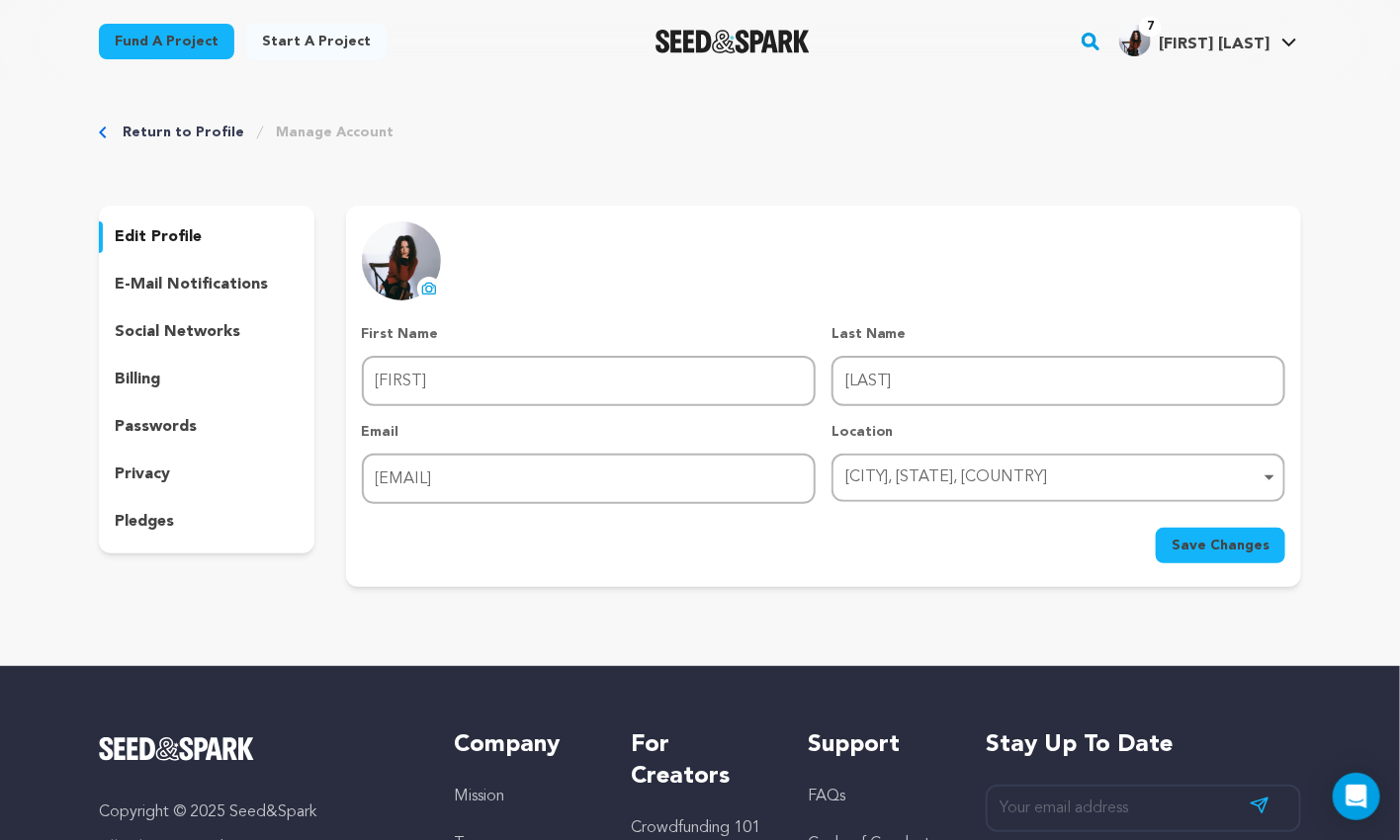 click on "First Name
First Name
[FIRST]
Last Name
Last Name
[LAST]
Email
Email
[EMAIL]
Location
[CITY], [STATE], [COUNTRY]  [CITY], [STATE], [COUNTRY] Remove item  [CITY], [STATE], [COUNTRY]" at bounding box center (824, 414) 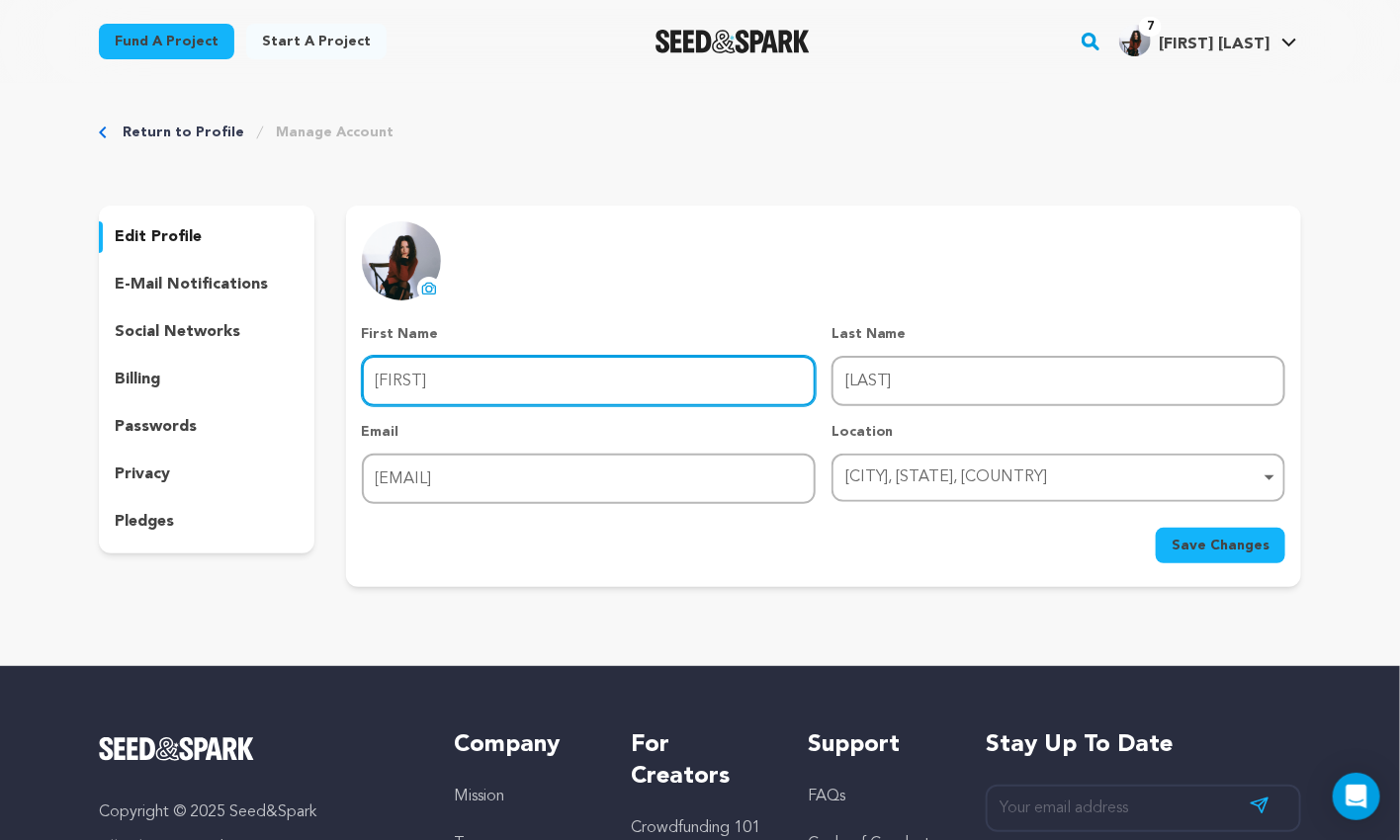click on "Nilufer" at bounding box center (588, 380) 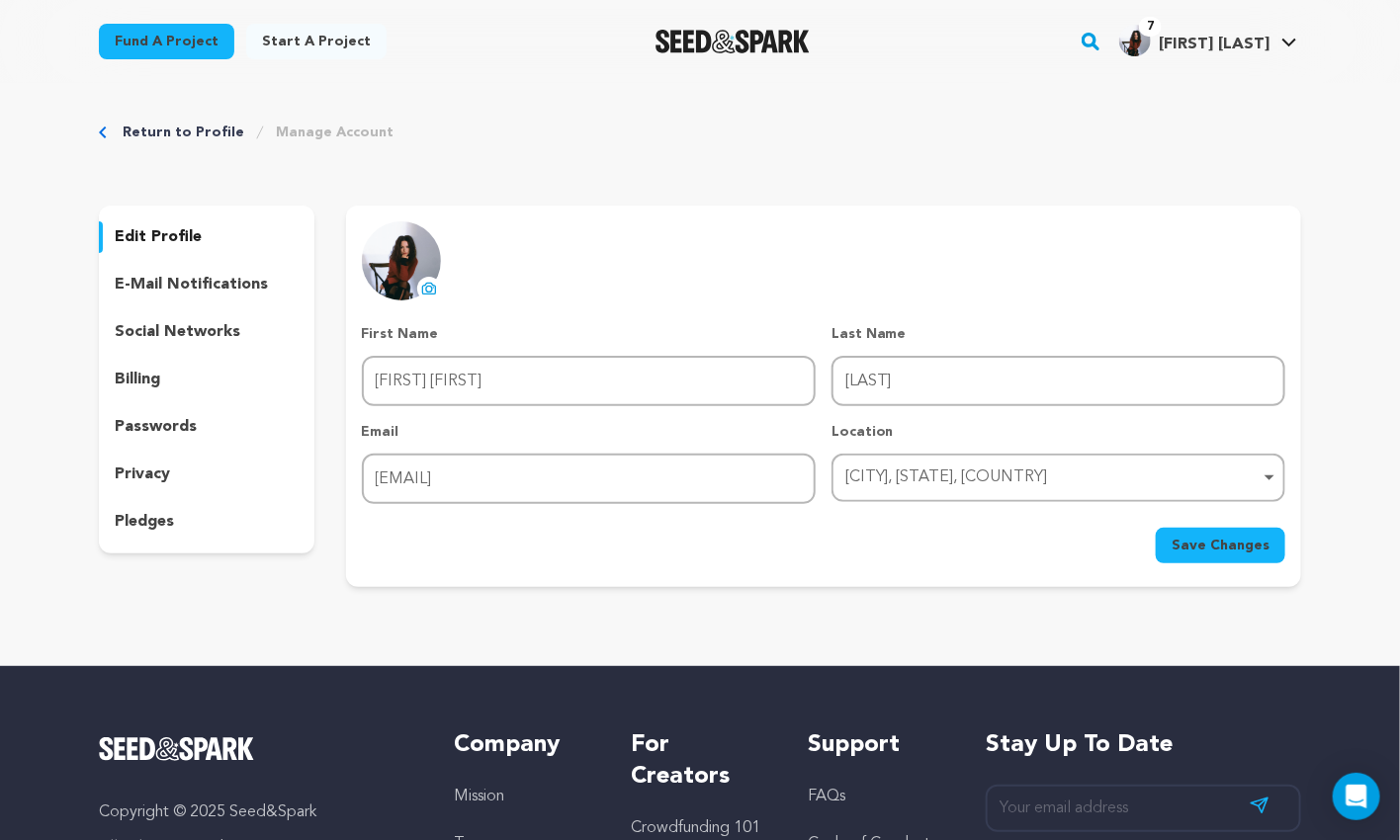 click on "Save Changes" at bounding box center (1220, 546) 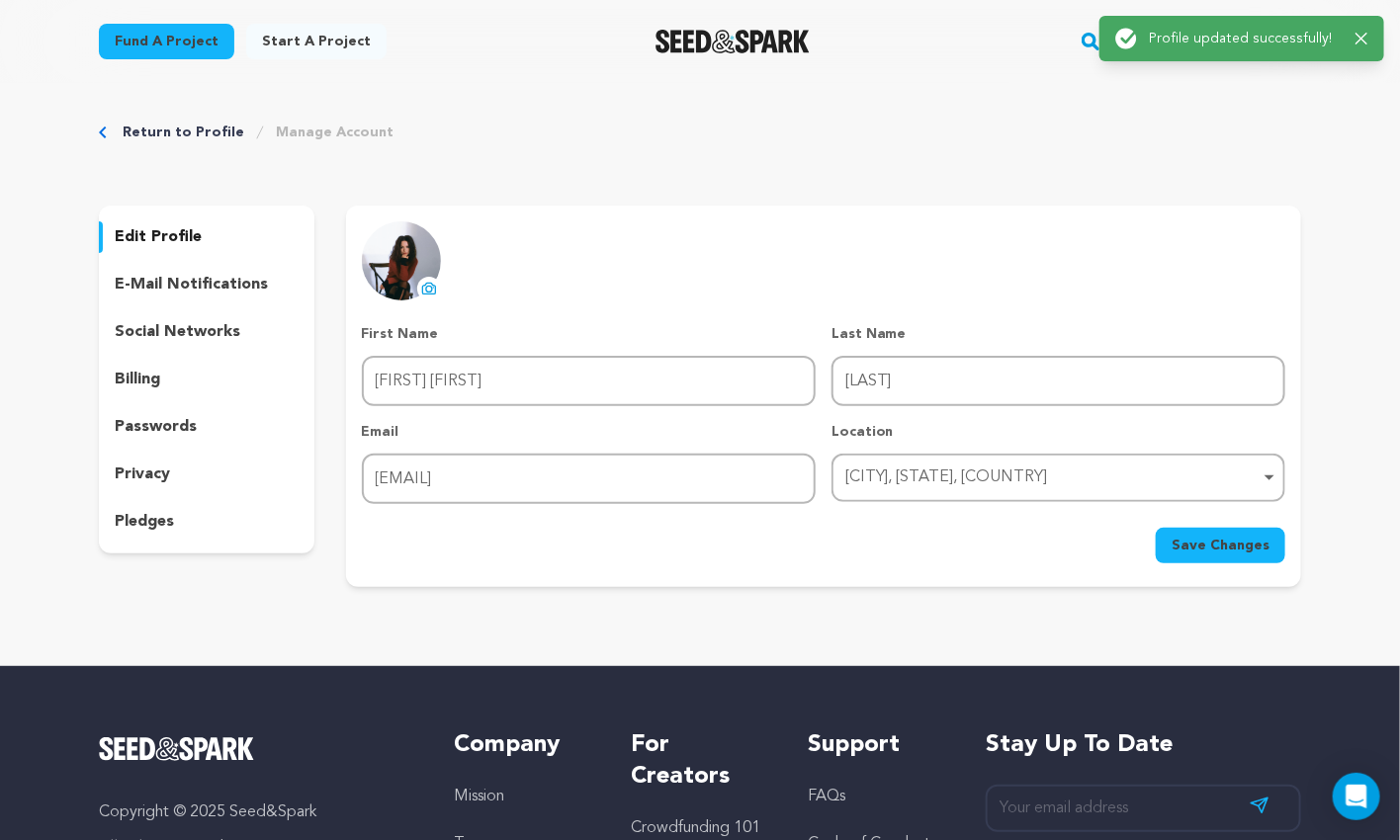 click 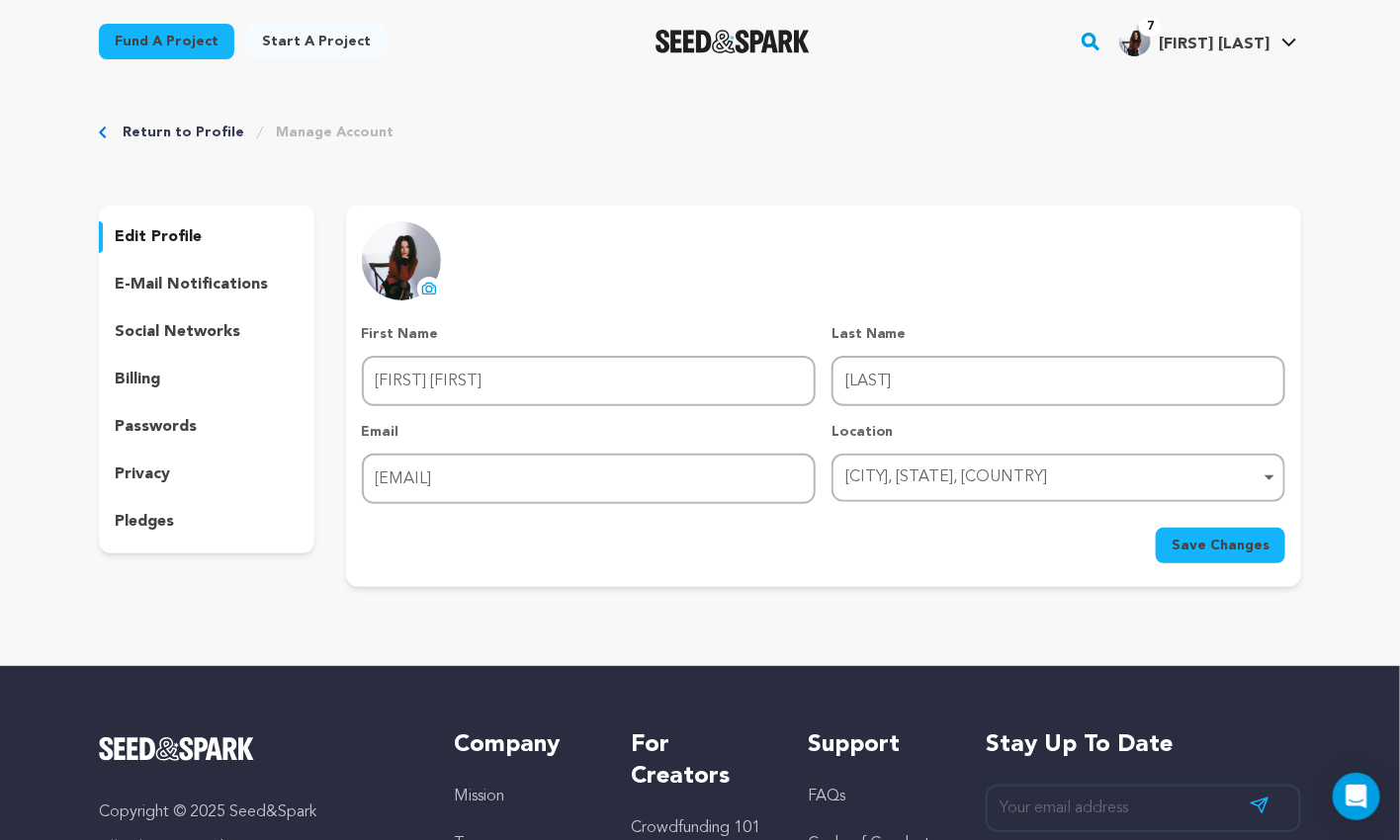 click on "uploading spinner
upload profile image
First Name
First Name
Nilufer Lily
Last Name
Last Name
Kaya
Email
Email
lilynilkaya@gmail.com
Location
Chicago, Illinois, United States  Chicago, Illinois, United States Remove item  Chicago, Illinois, United States" at bounding box center [824, 396] 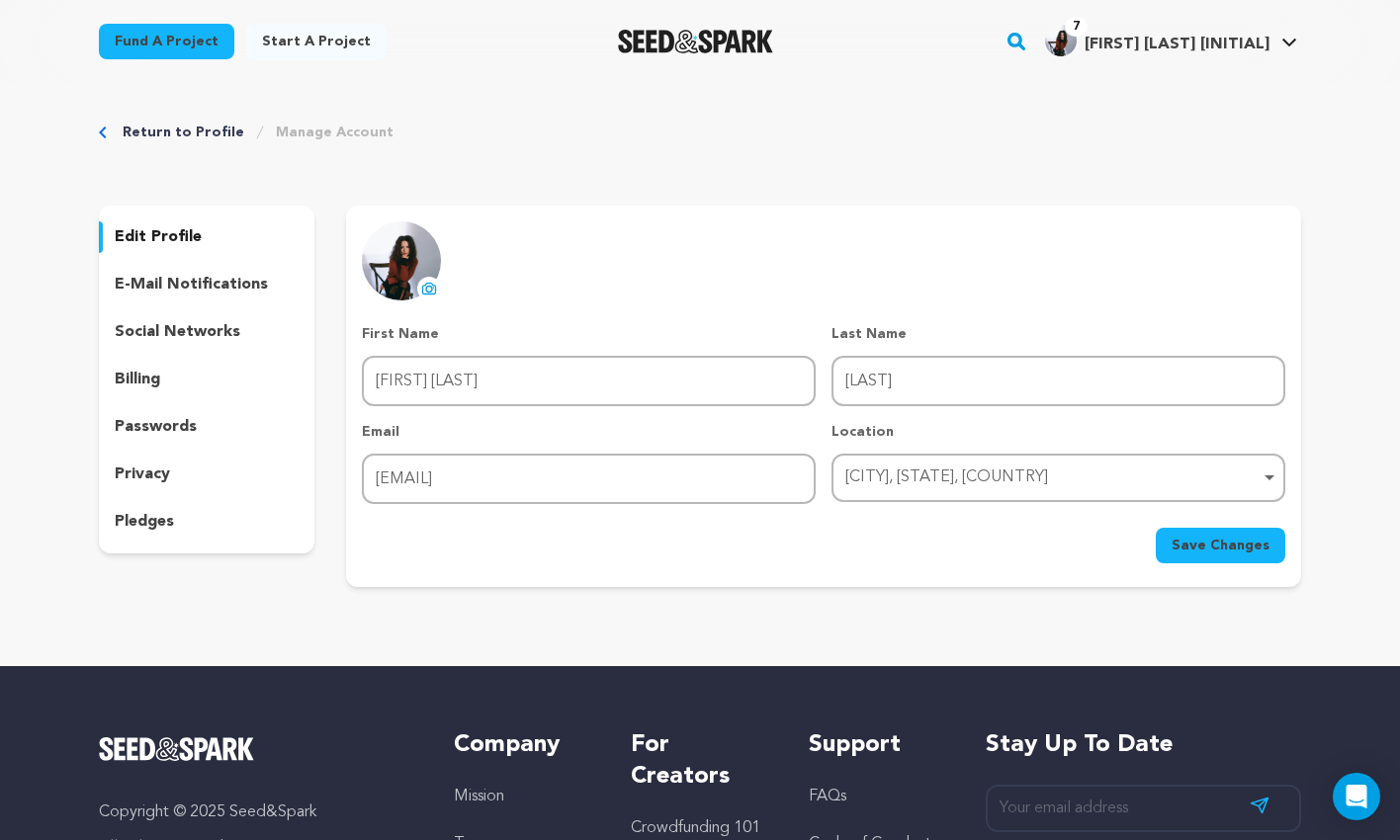 scroll, scrollTop: 0, scrollLeft: 0, axis: both 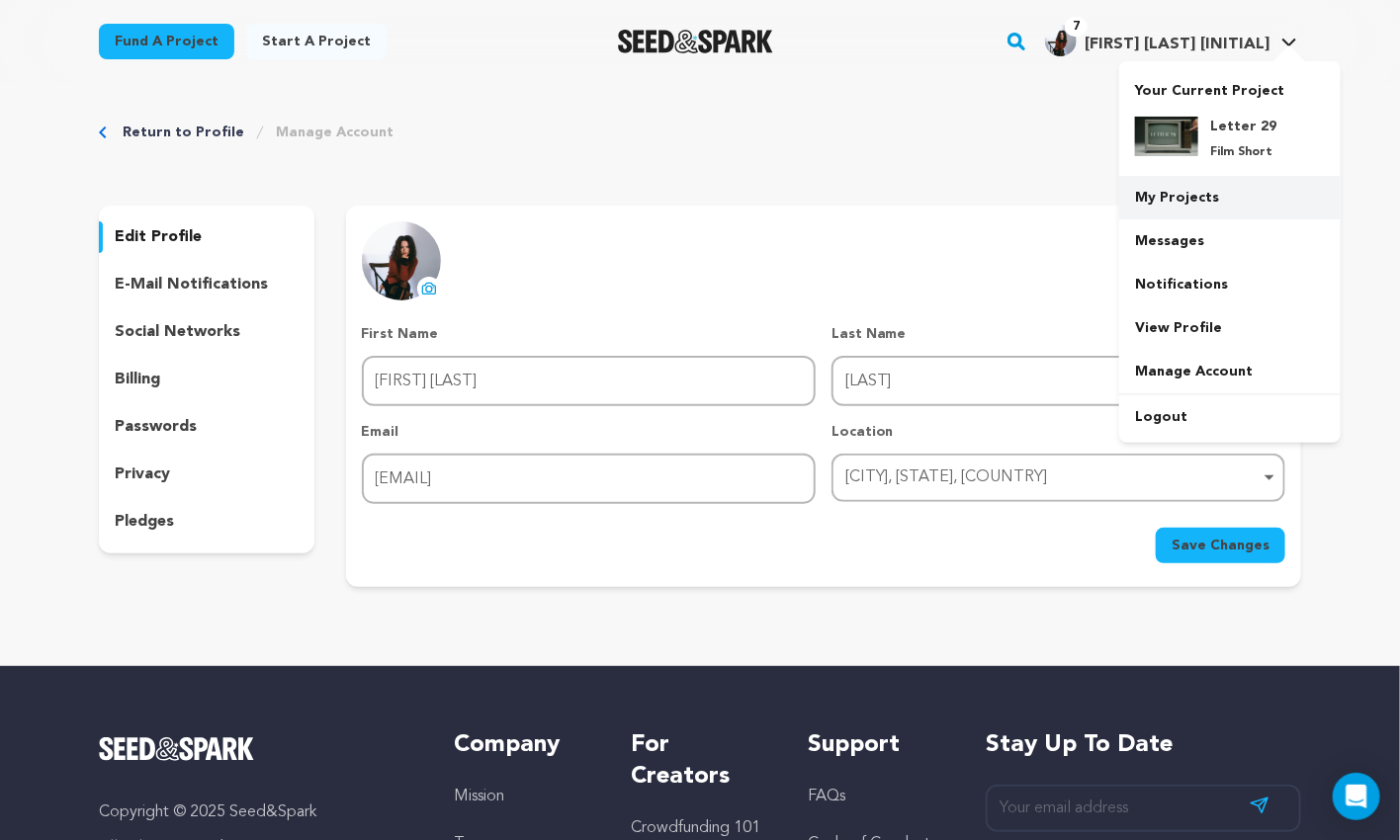 click on "My Projects" at bounding box center (1230, 198) 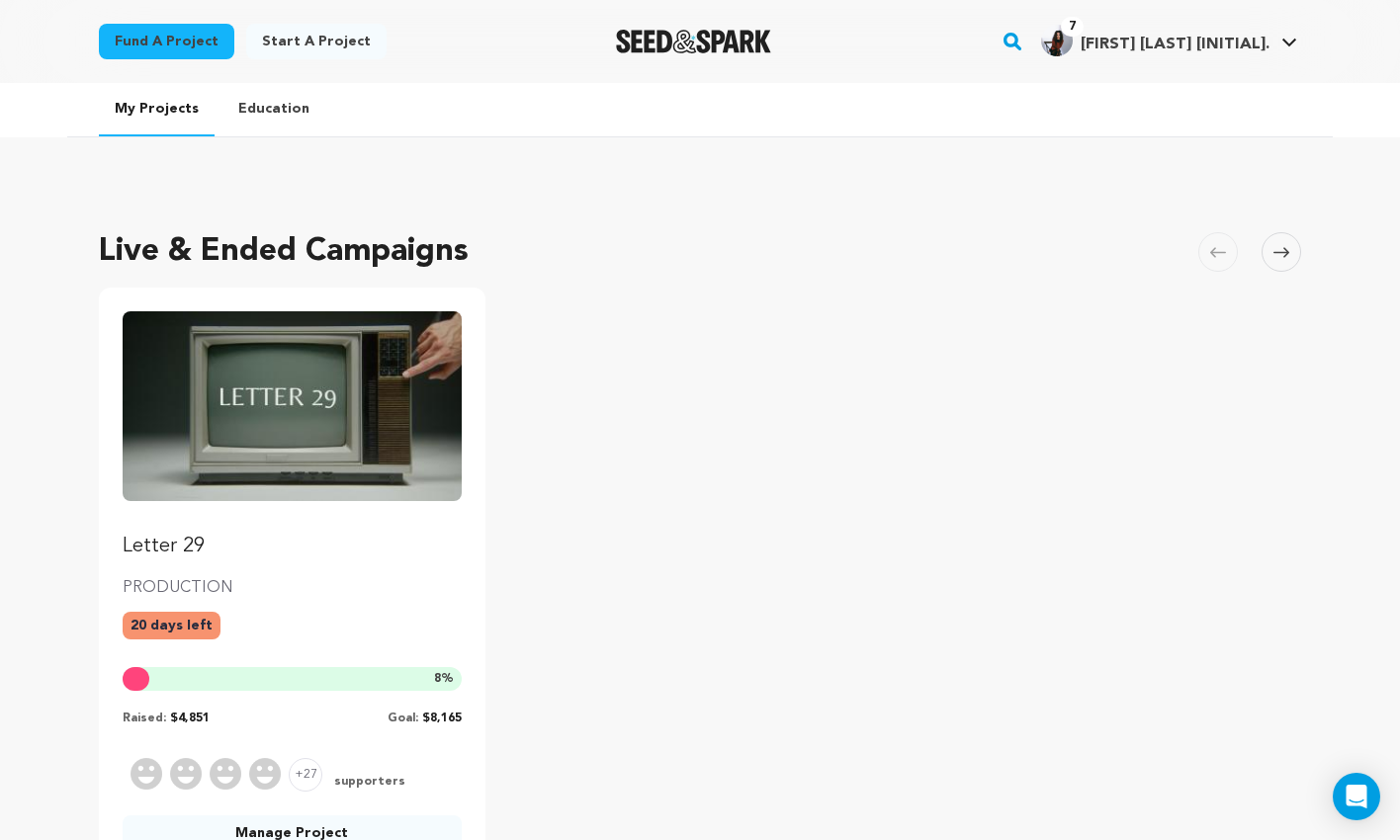 click at bounding box center (292, 406) 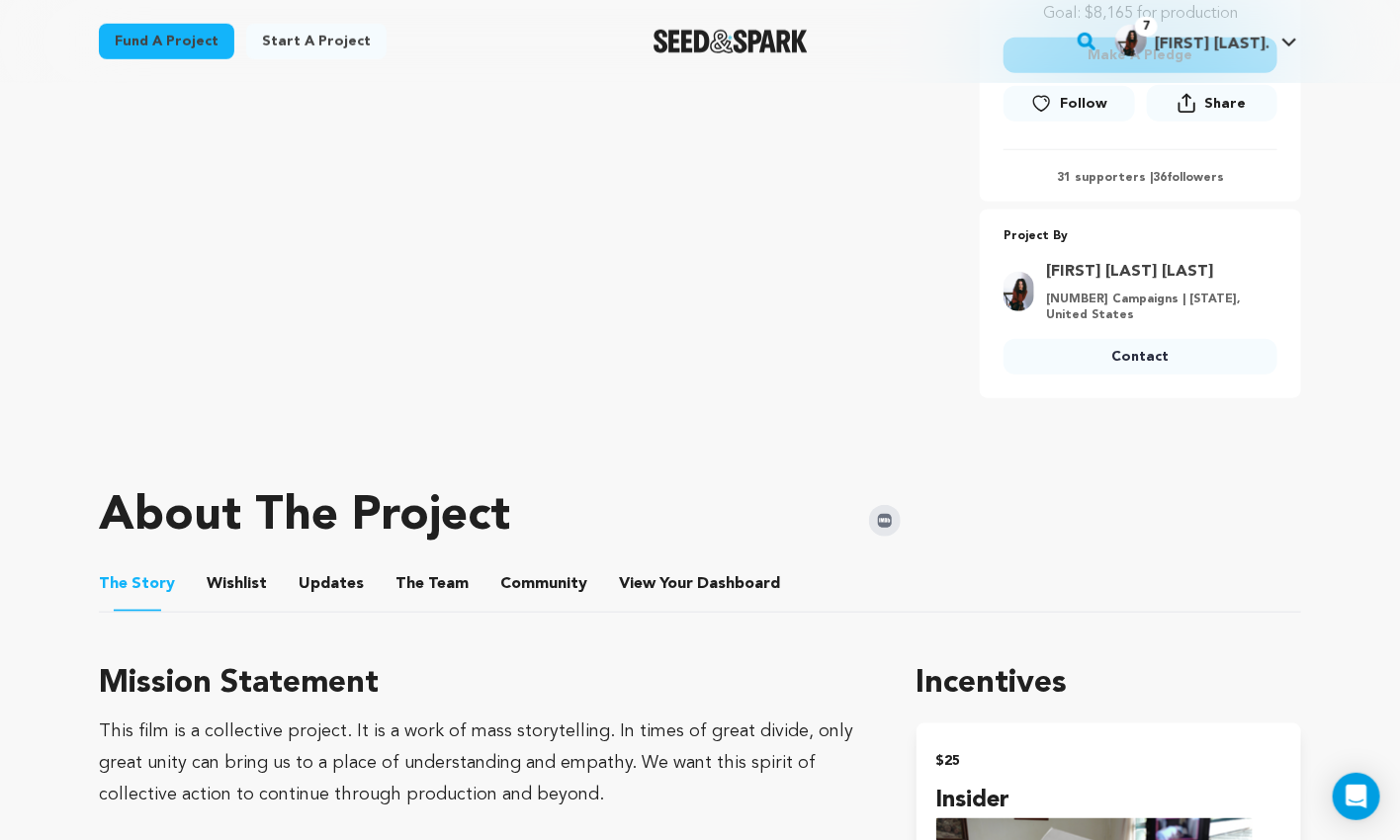 click on "Updates" at bounding box center [331, 588] 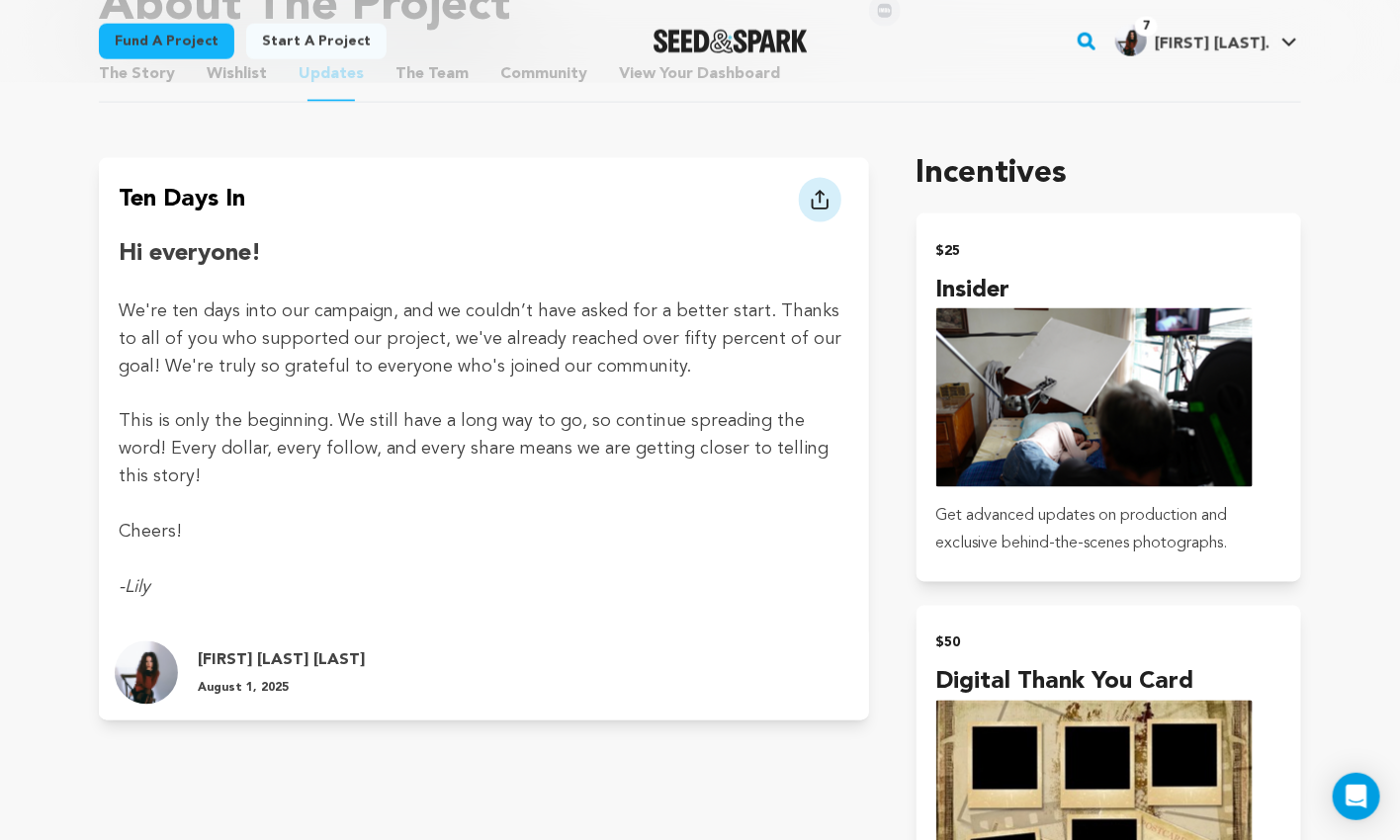 scroll, scrollTop: 1064, scrollLeft: 0, axis: vertical 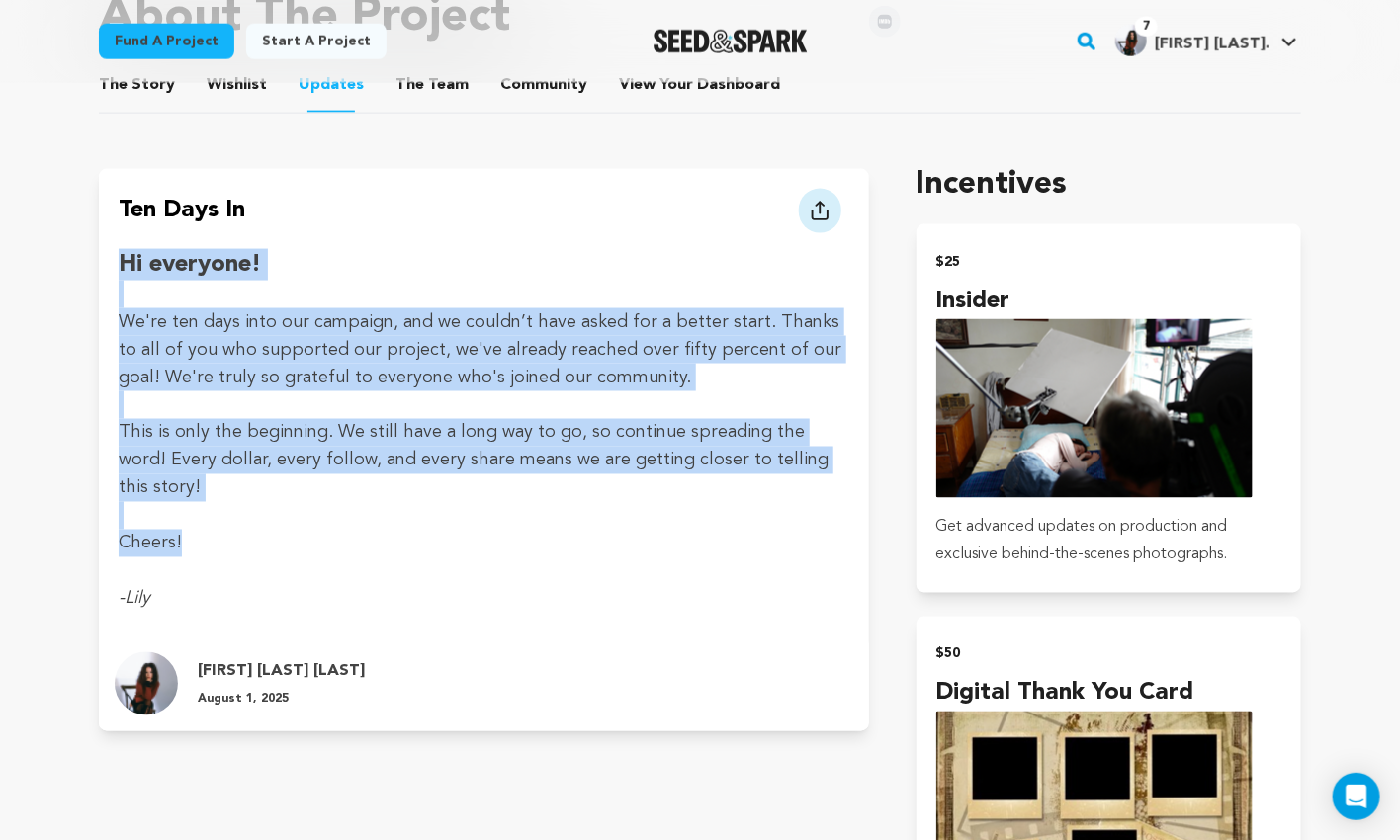 drag, startPoint x: 334, startPoint y: 200, endPoint x: 390, endPoint y: 479, distance: 284.56458 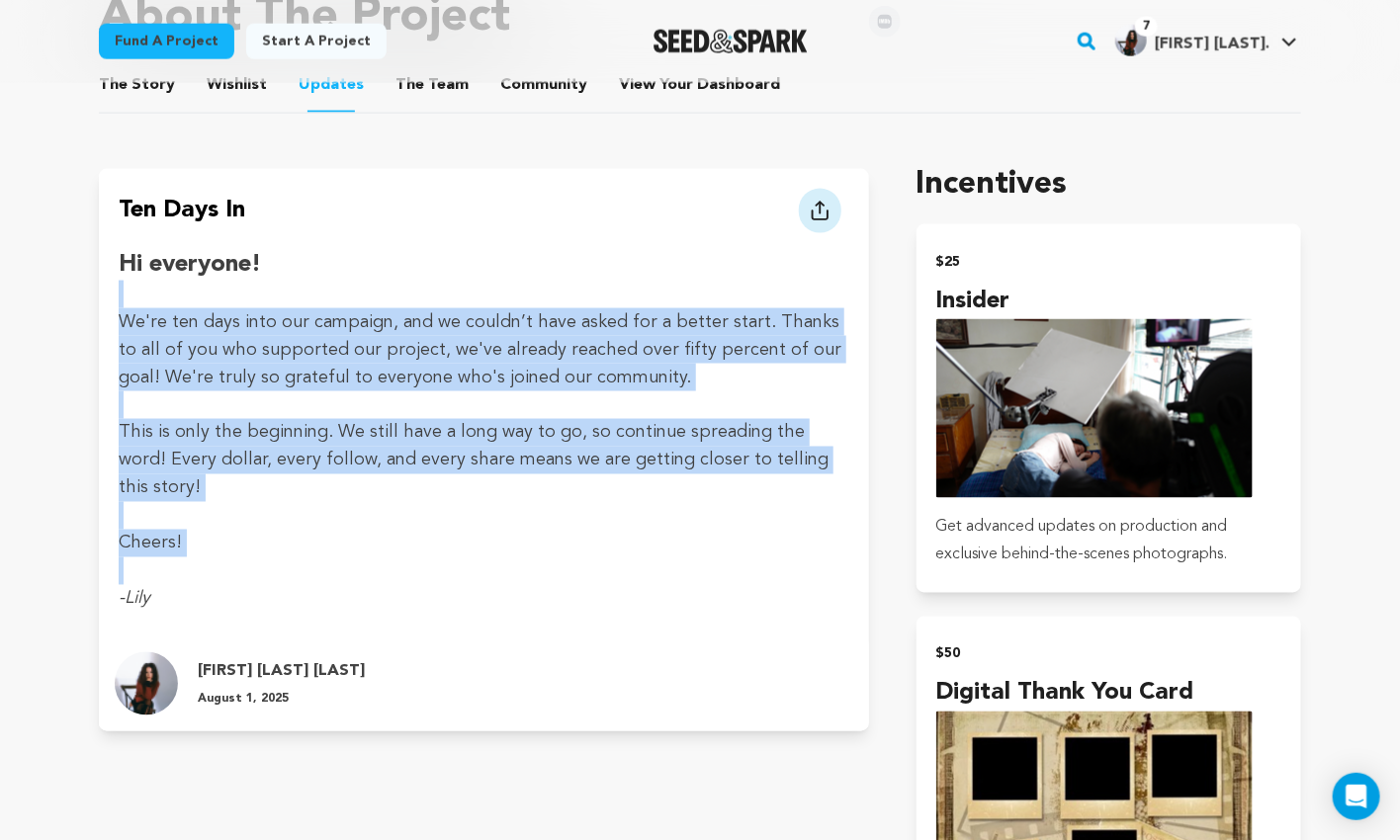 drag, startPoint x: 390, startPoint y: 516, endPoint x: 367, endPoint y: 271, distance: 246.07722 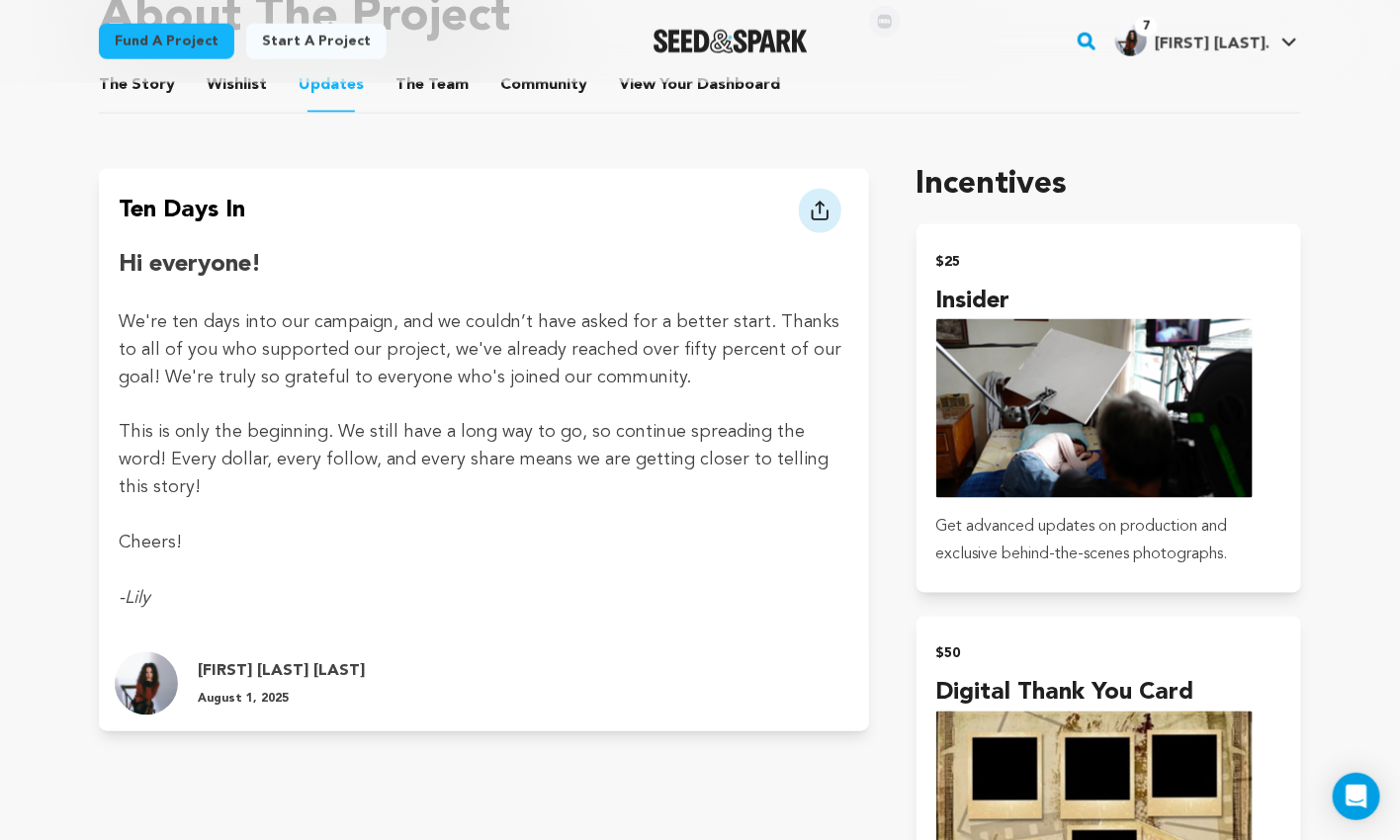 drag, startPoint x: 367, startPoint y: 256, endPoint x: 427, endPoint y: 468, distance: 220.32703 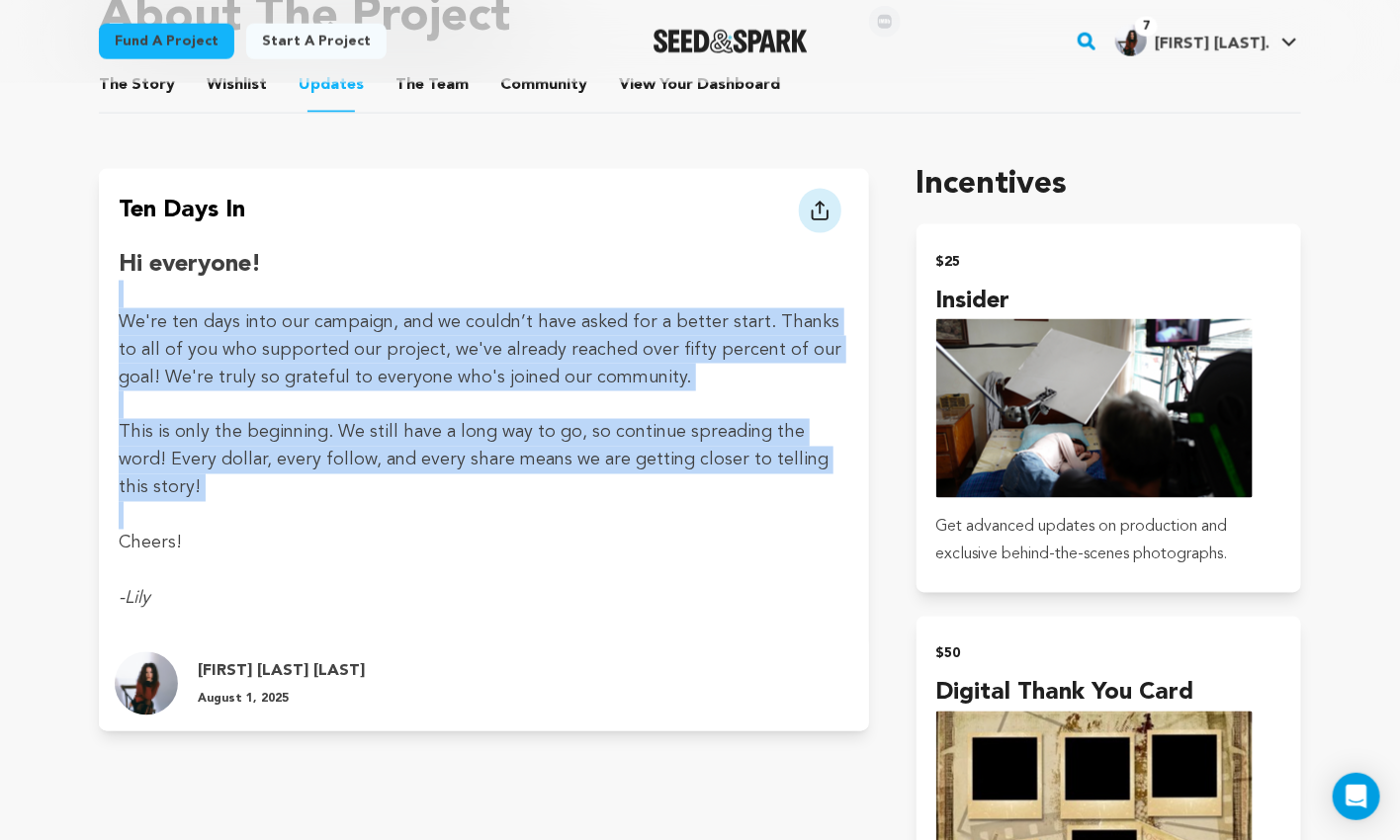 drag, startPoint x: 372, startPoint y: 261, endPoint x: 423, endPoint y: 478, distance: 222.91254 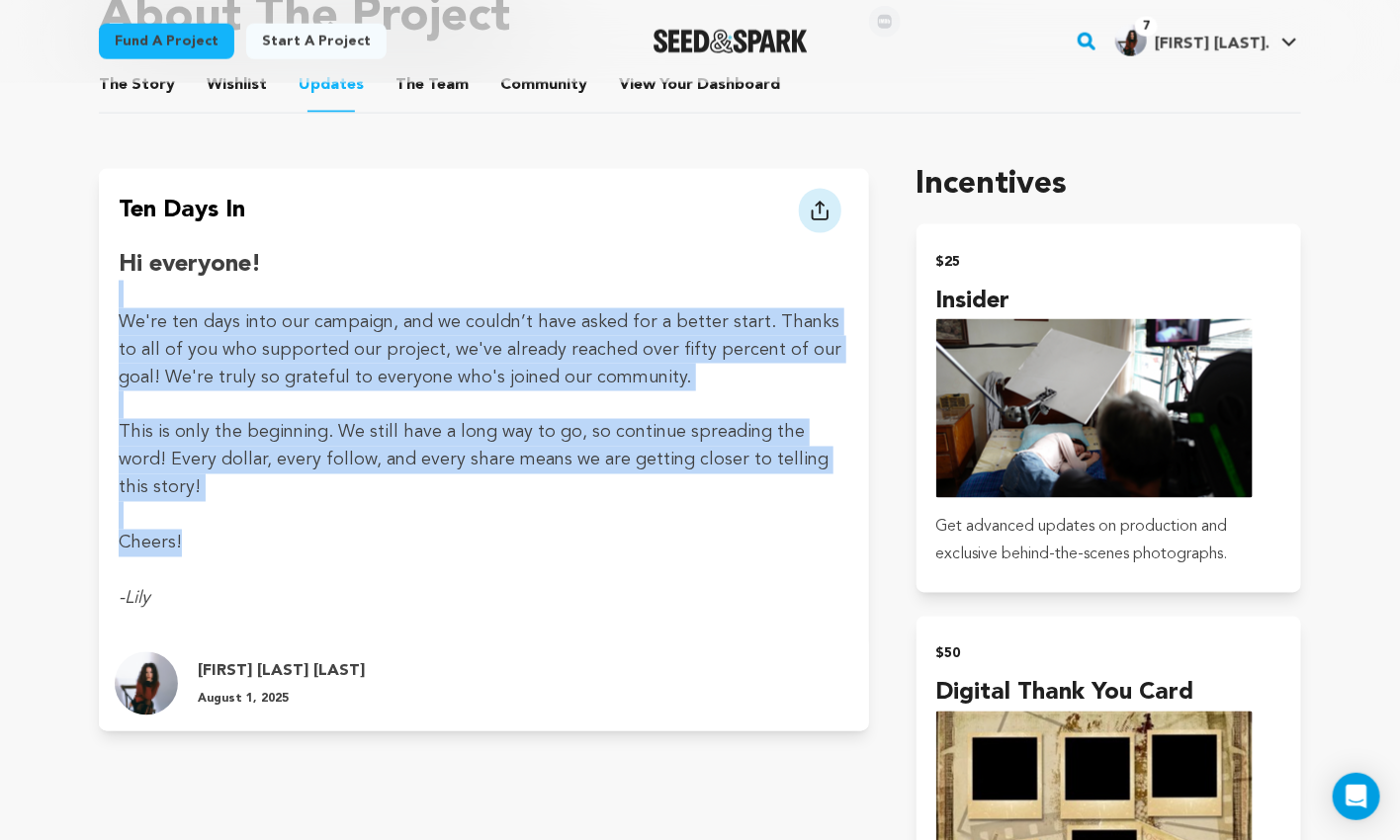 click on "Cheers!" at bounding box center (483, 544) 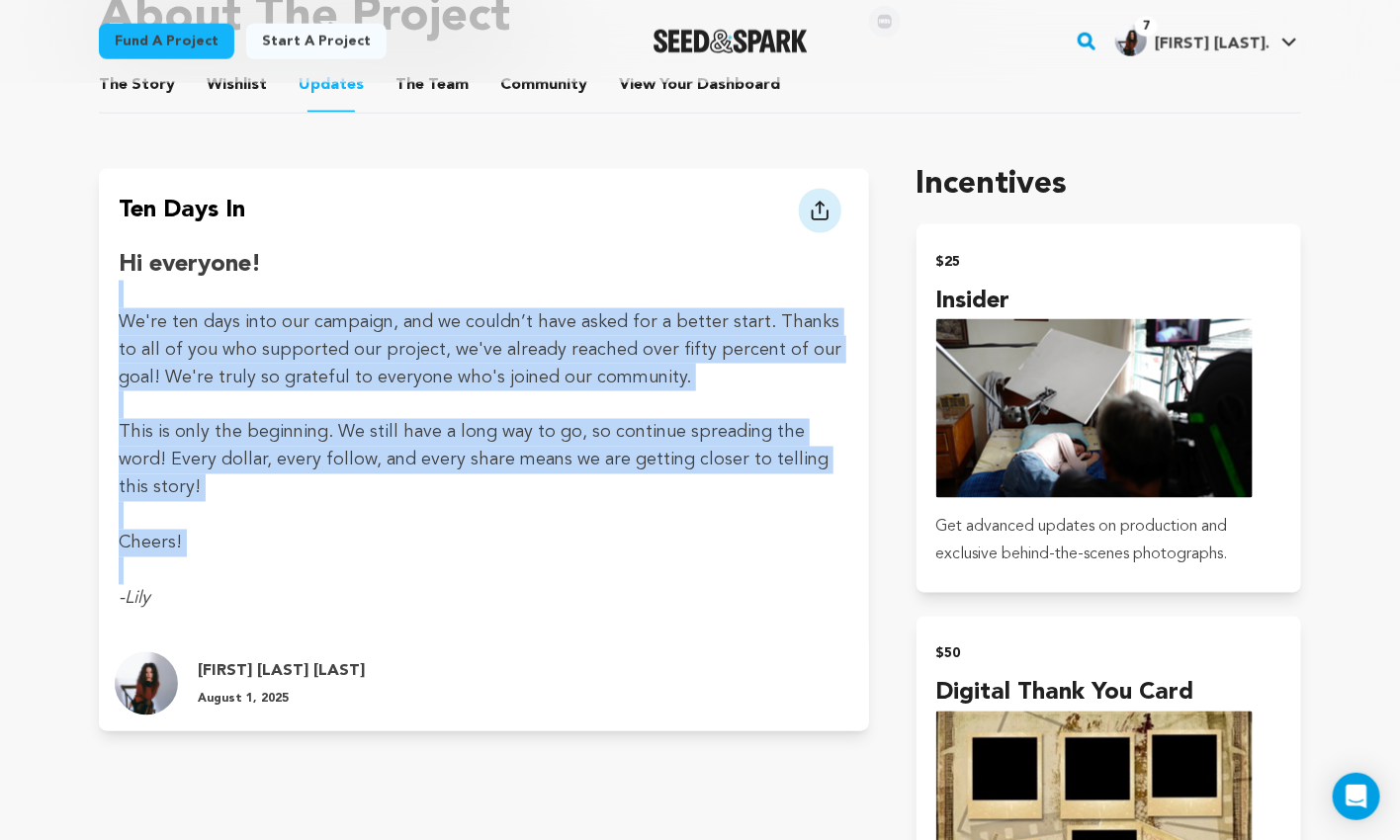 drag, startPoint x: 463, startPoint y: 509, endPoint x: 458, endPoint y: 267, distance: 242.05165 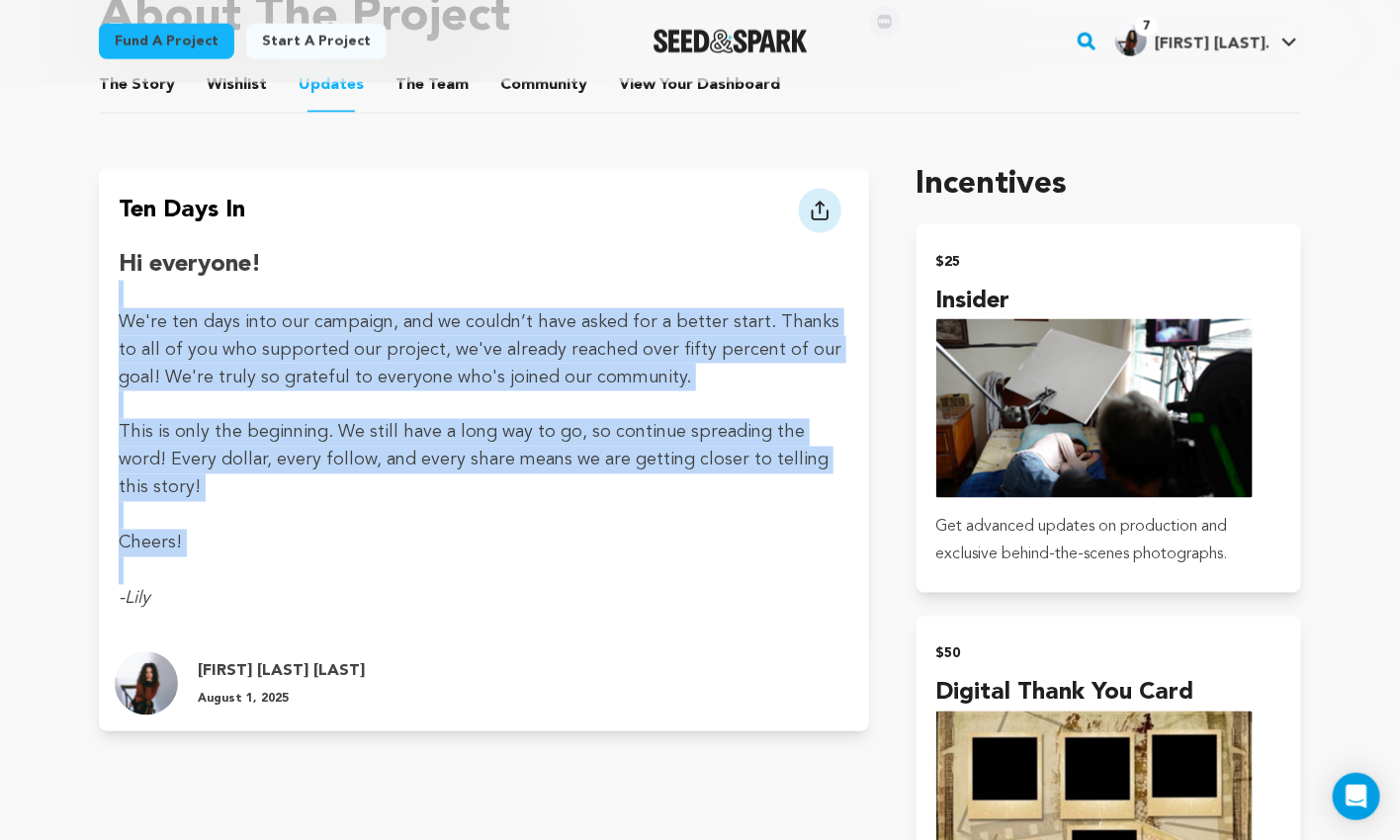 drag, startPoint x: 458, startPoint y: 235, endPoint x: 488, endPoint y: 463, distance: 229.9652 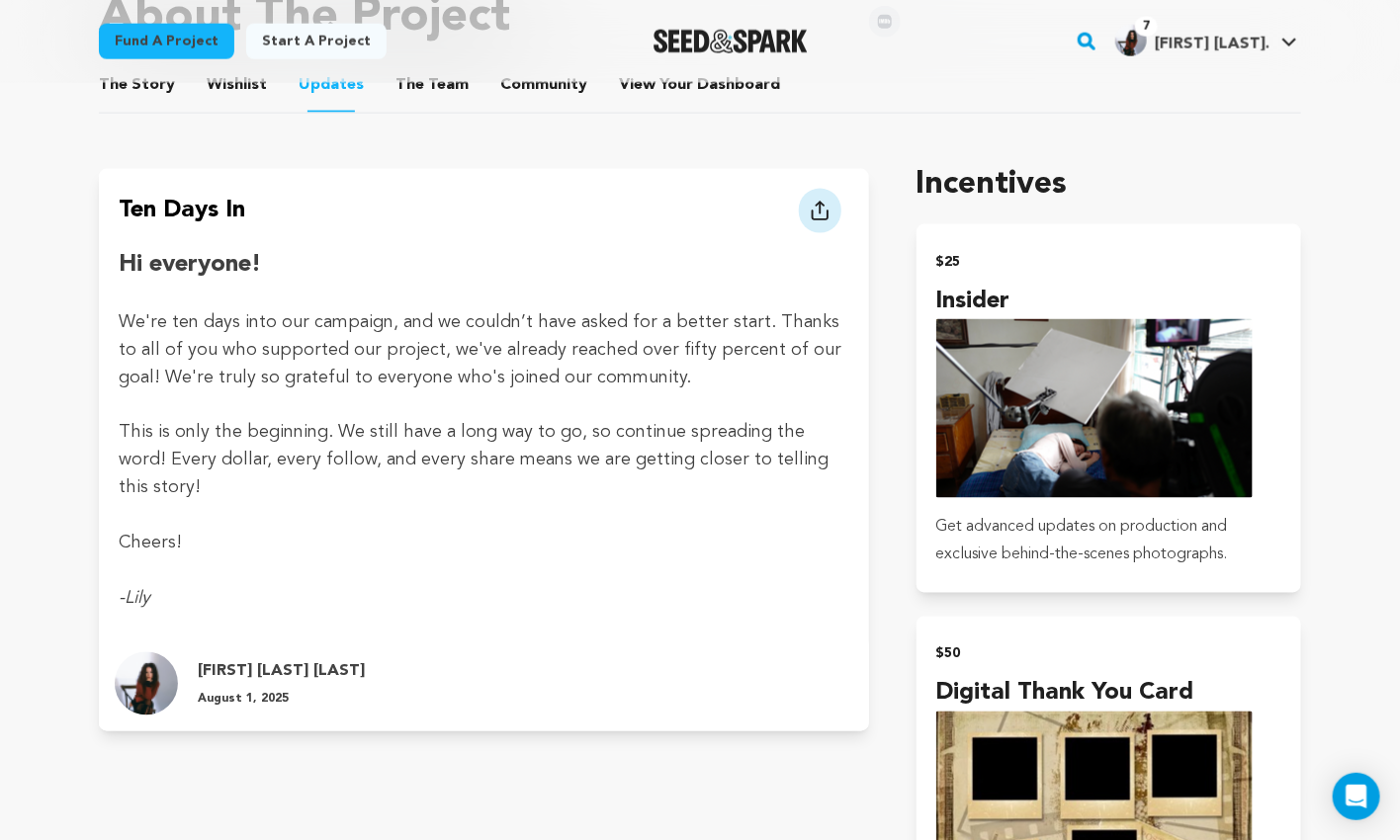 scroll, scrollTop: 1026, scrollLeft: 0, axis: vertical 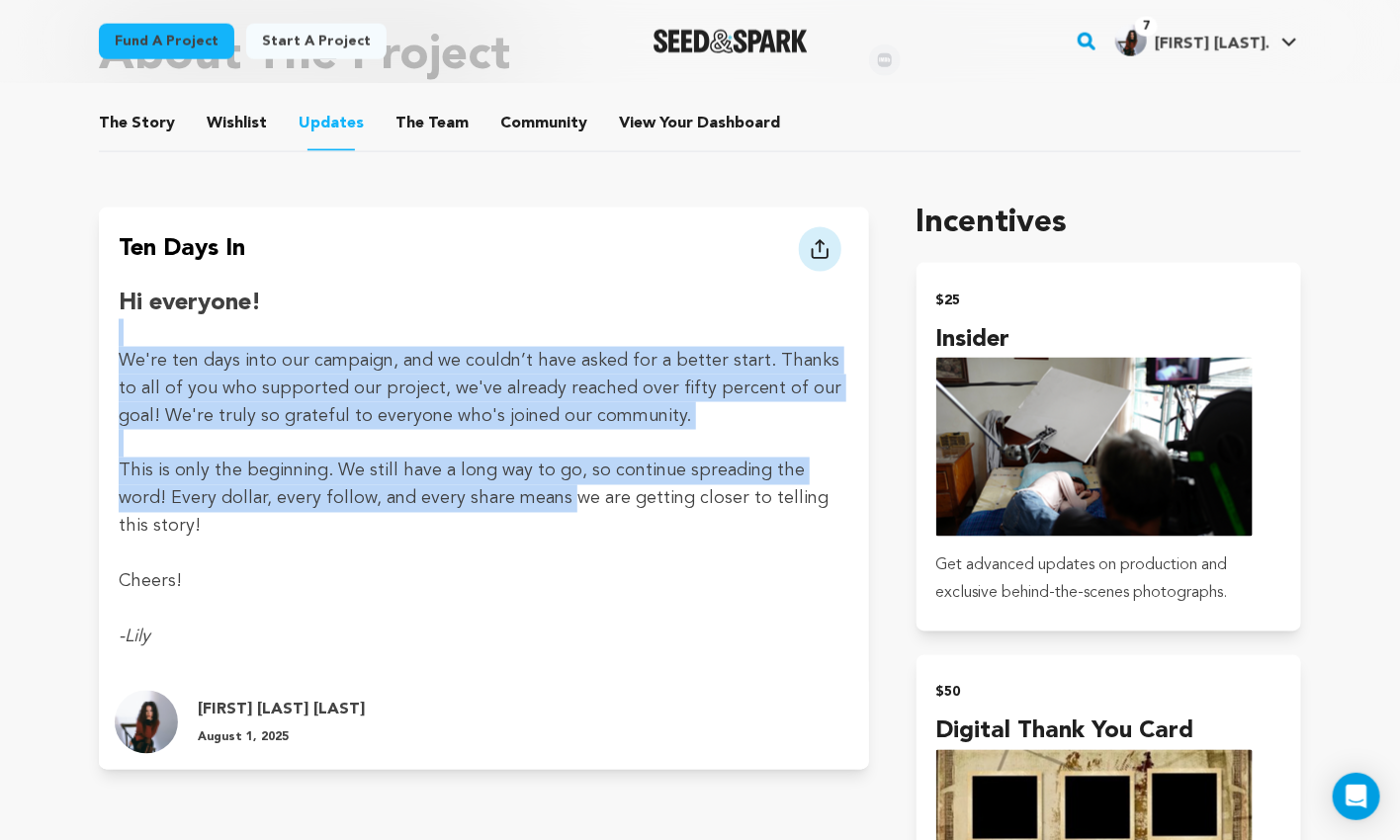 drag, startPoint x: 480, startPoint y: 330, endPoint x: 504, endPoint y: 476, distance: 147.95945 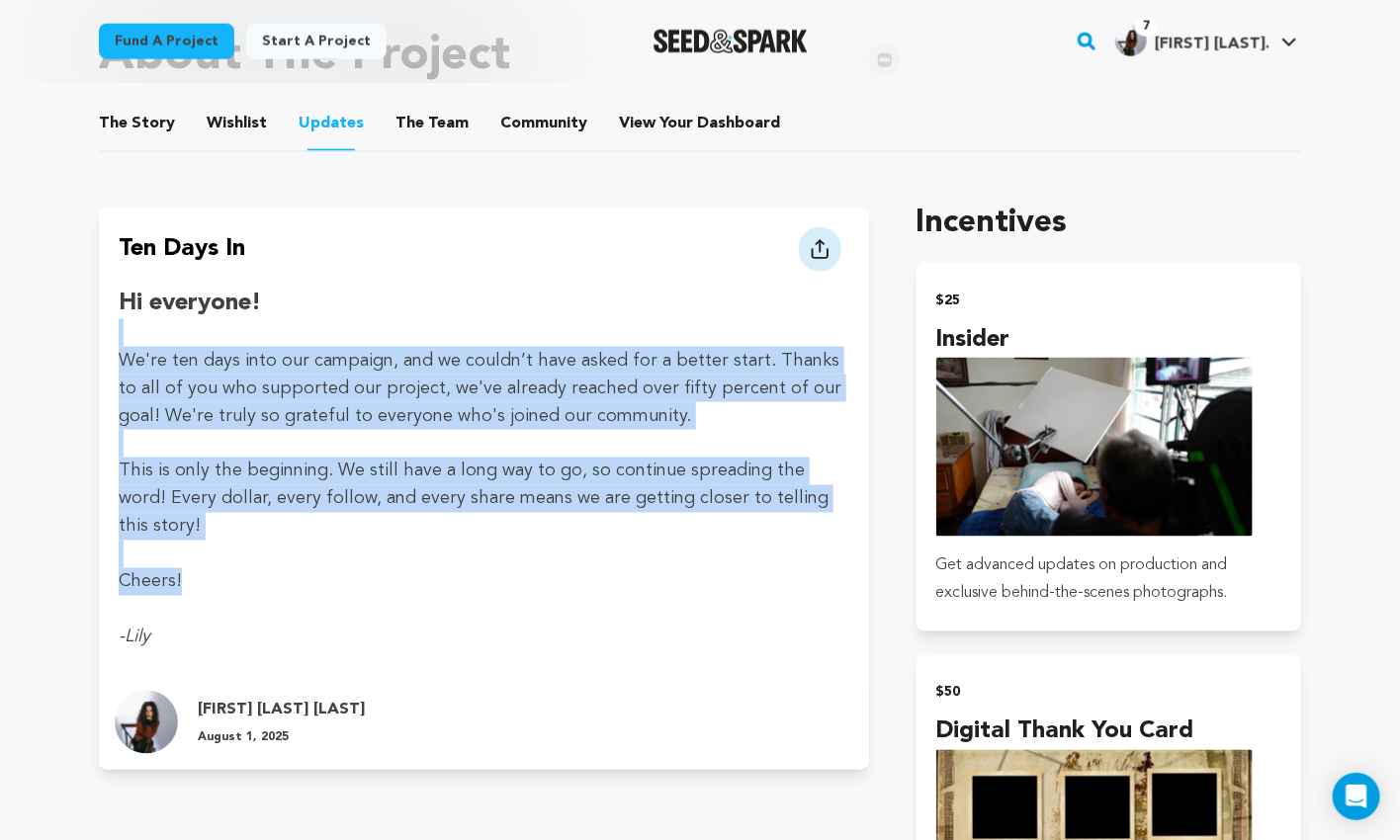 drag, startPoint x: 506, startPoint y: 523, endPoint x: 469, endPoint y: 305, distance: 221.1176 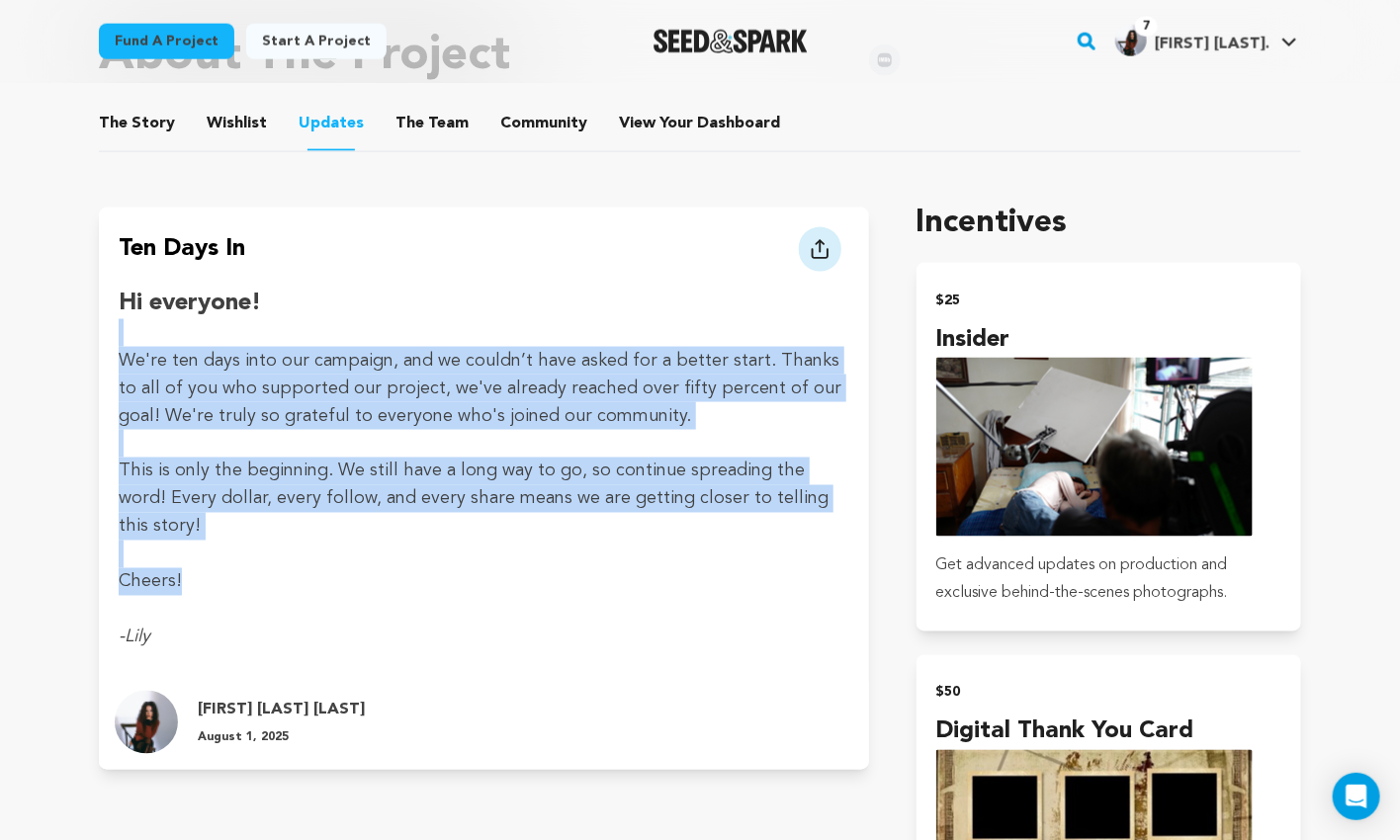 drag, startPoint x: 512, startPoint y: 503, endPoint x: 501, endPoint y: 285, distance: 218.27735 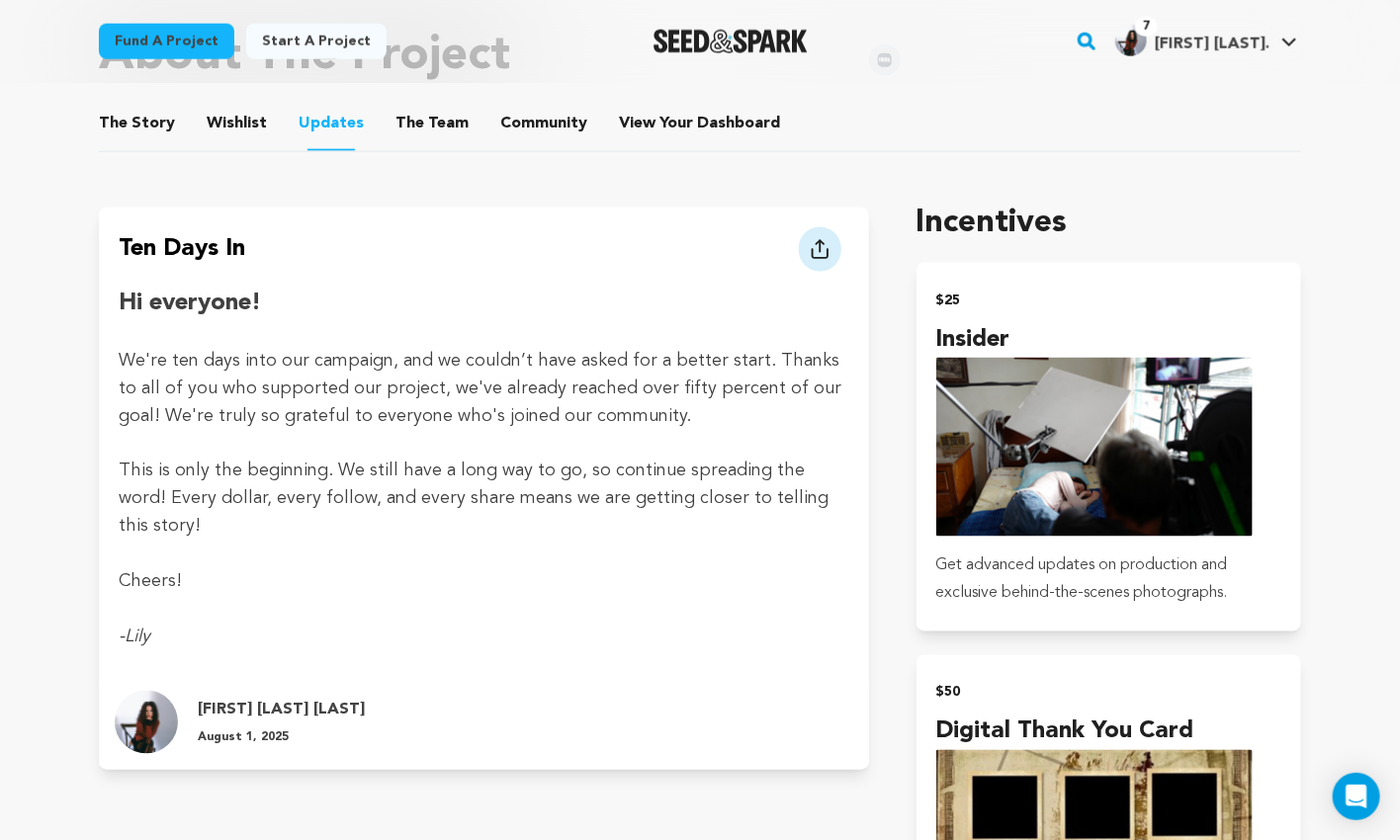 click on "Hi everyone!" at bounding box center [483, 303] 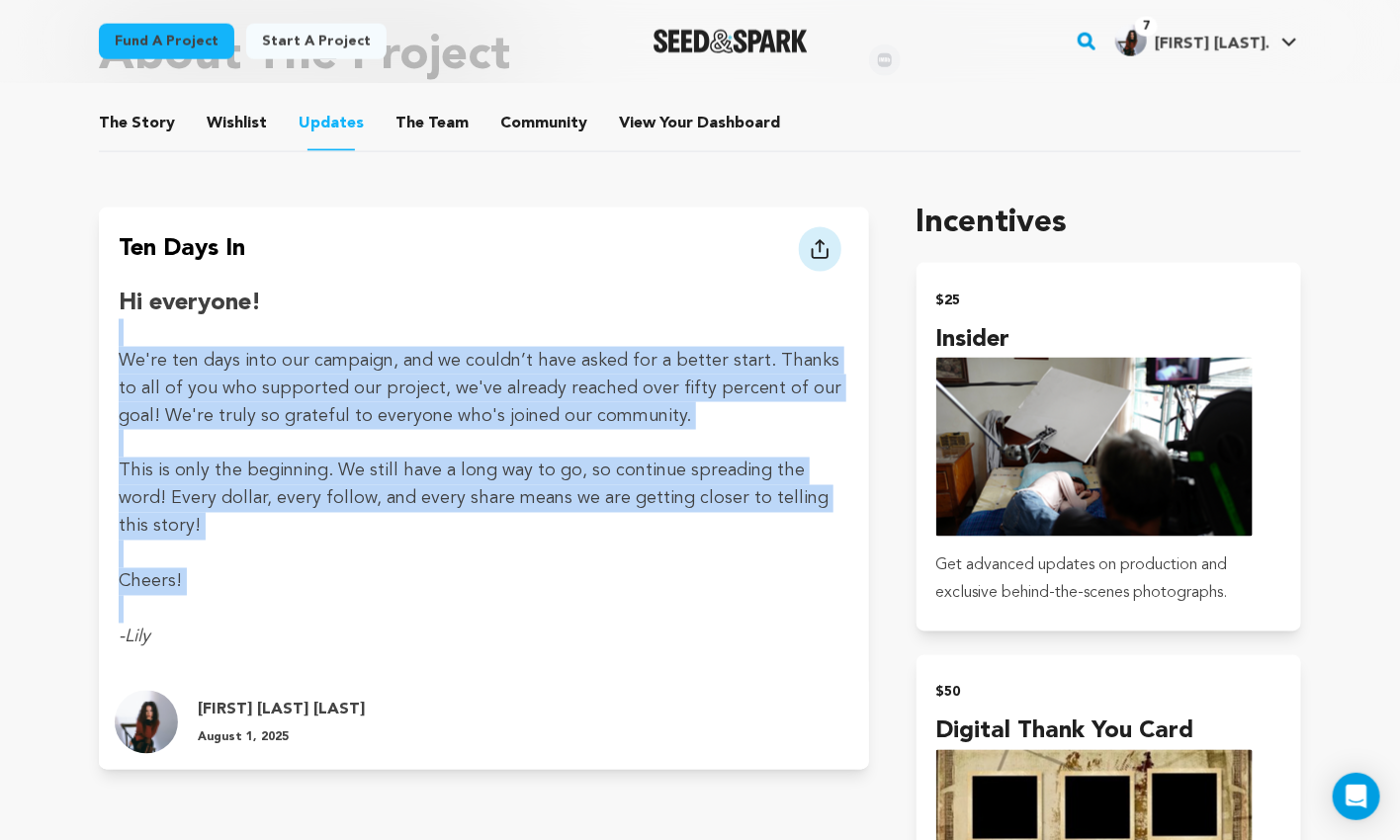 drag, startPoint x: 607, startPoint y: 541, endPoint x: 607, endPoint y: 321, distance: 220 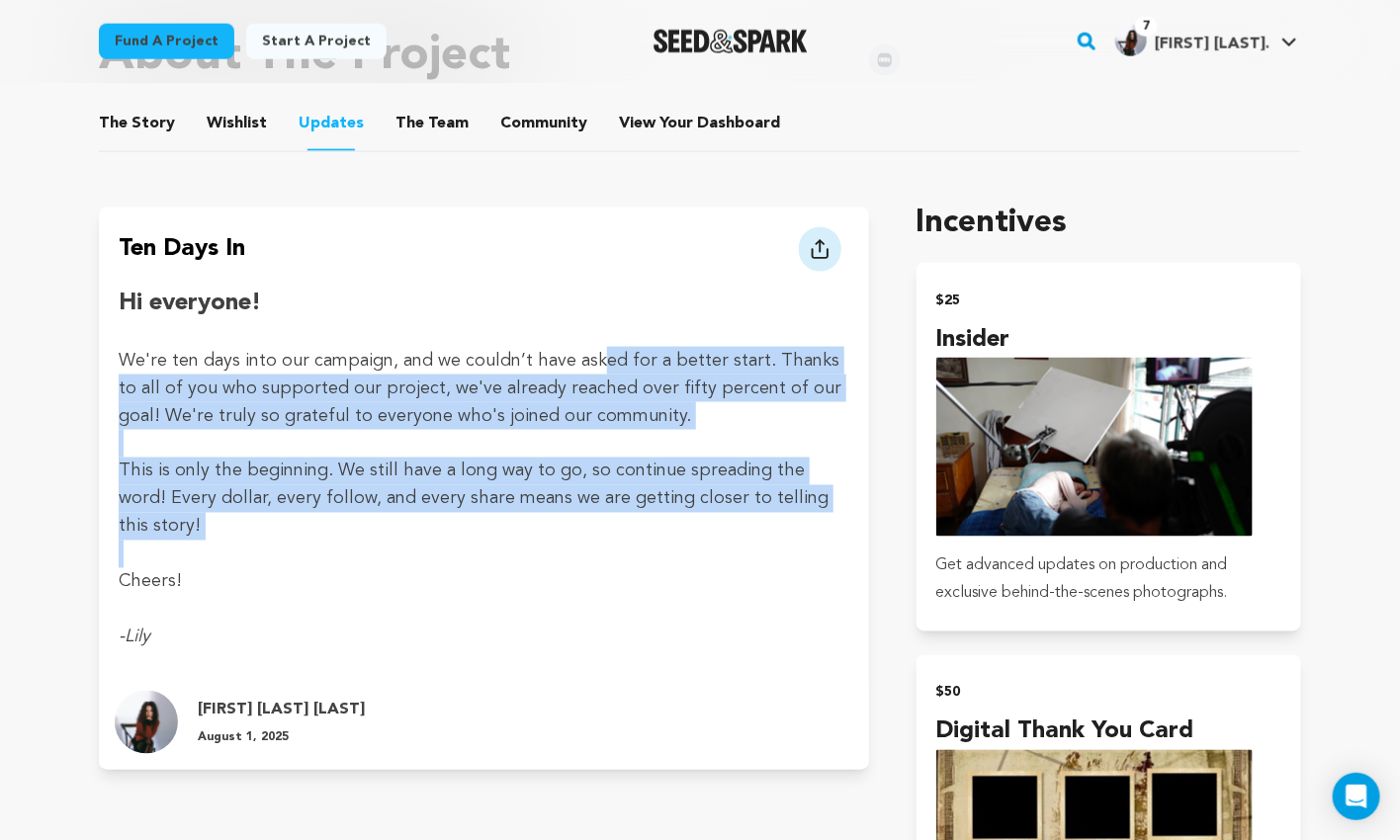 drag, startPoint x: 701, startPoint y: 498, endPoint x: 590, endPoint y: 334, distance: 198.03283 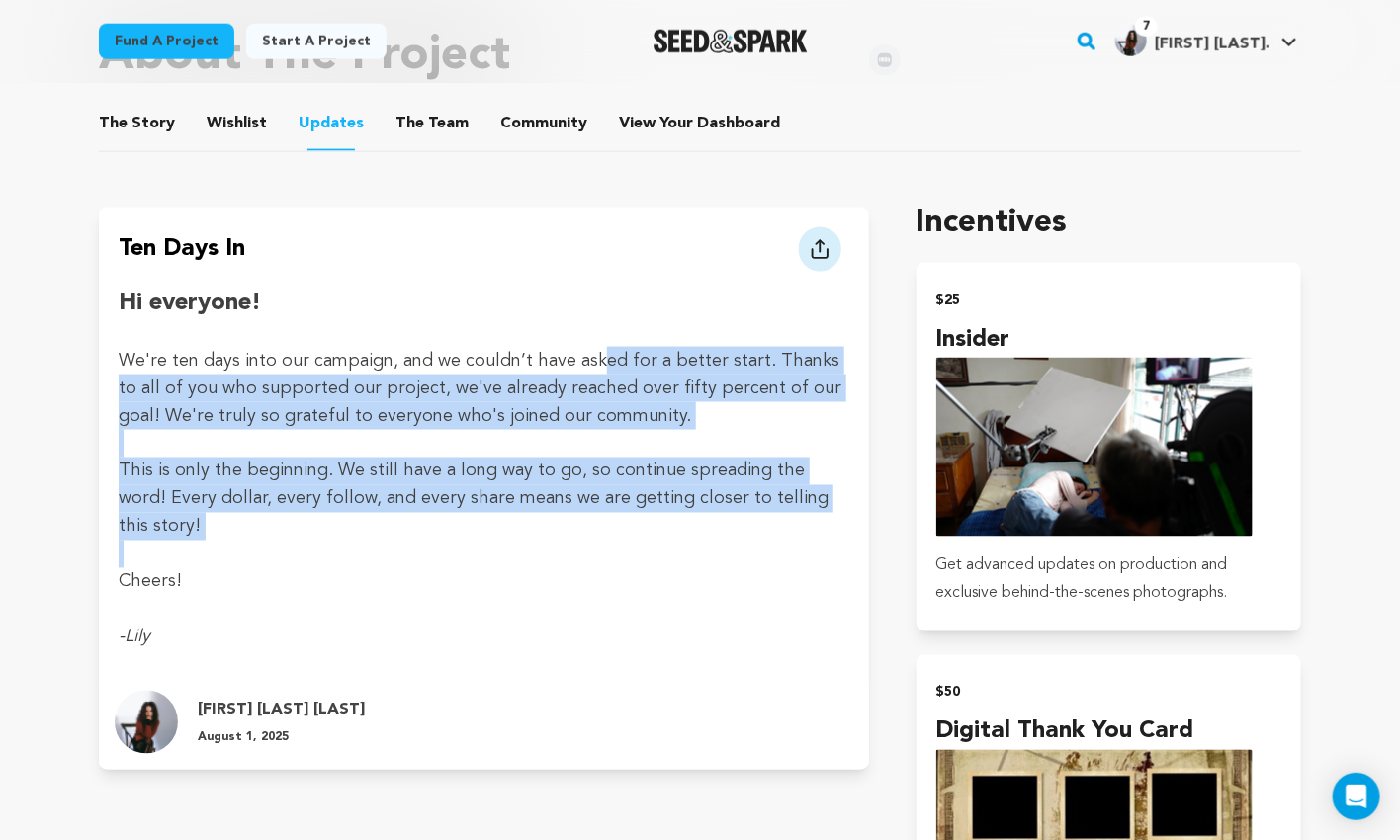 drag, startPoint x: 635, startPoint y: 506, endPoint x: 582, endPoint y: 293, distance: 219.49487 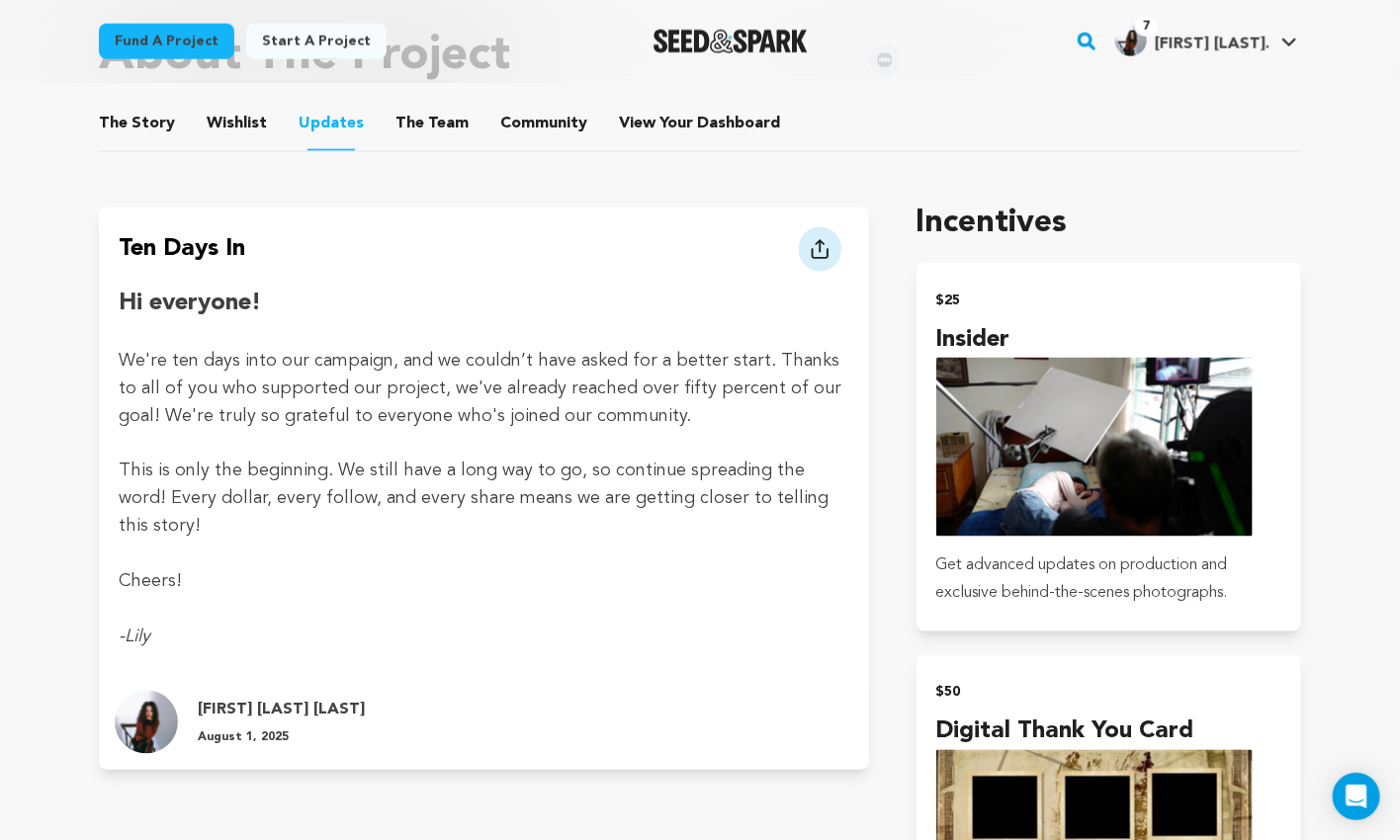 click on "Hi everyone!" at bounding box center [483, 303] 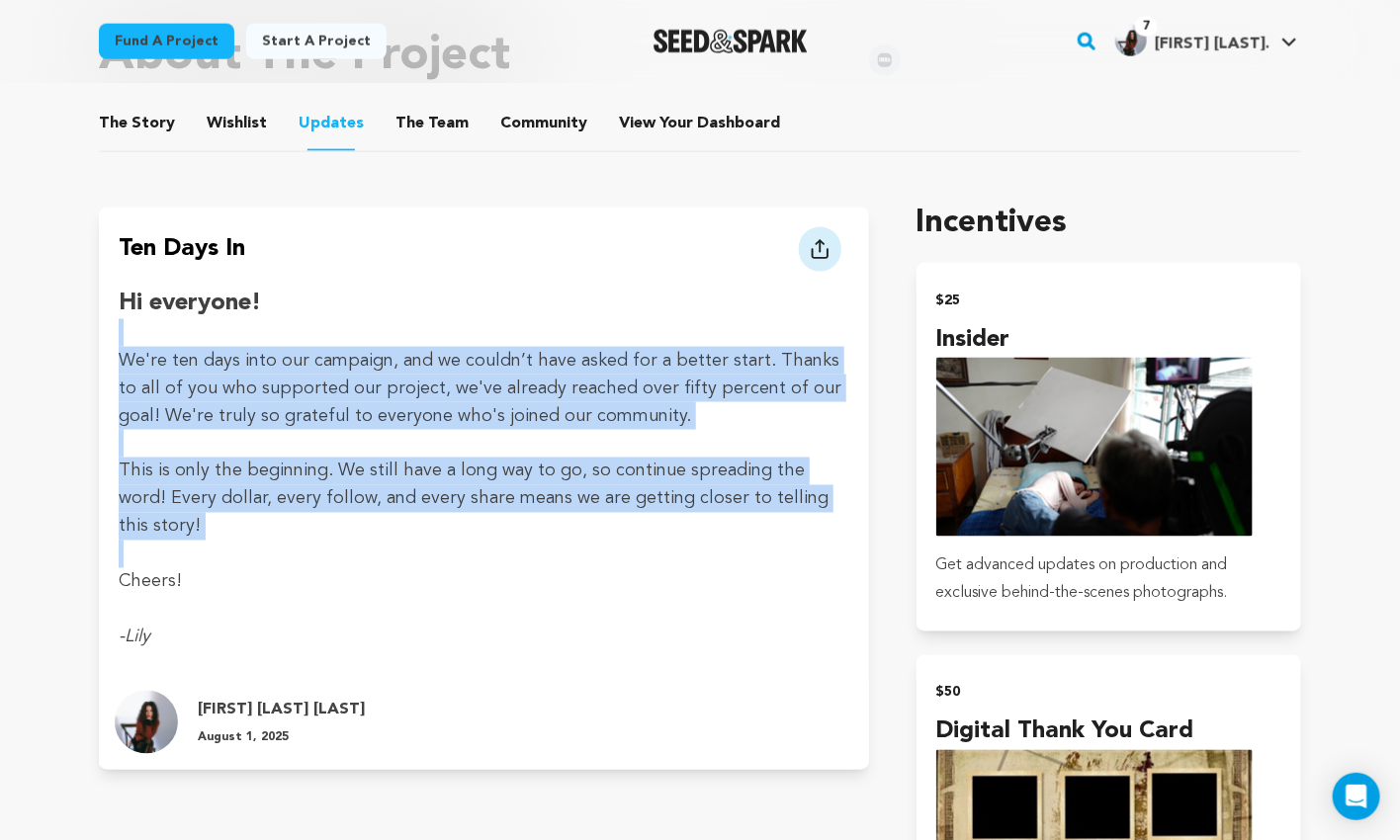 drag, startPoint x: 595, startPoint y: 502, endPoint x: 552, endPoint y: 307, distance: 199.68475 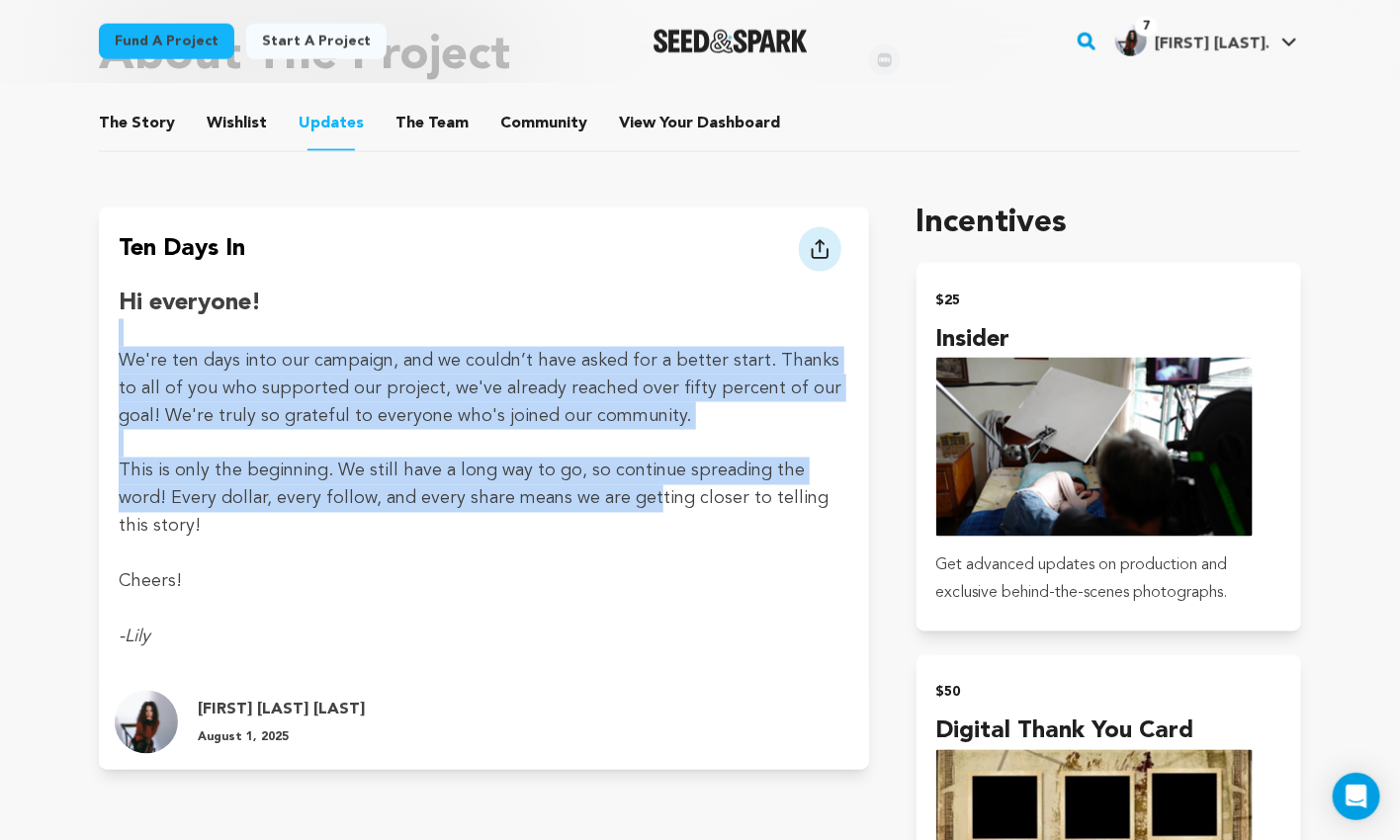 drag, startPoint x: 583, startPoint y: 476, endPoint x: 544, endPoint y: 324, distance: 156.92355 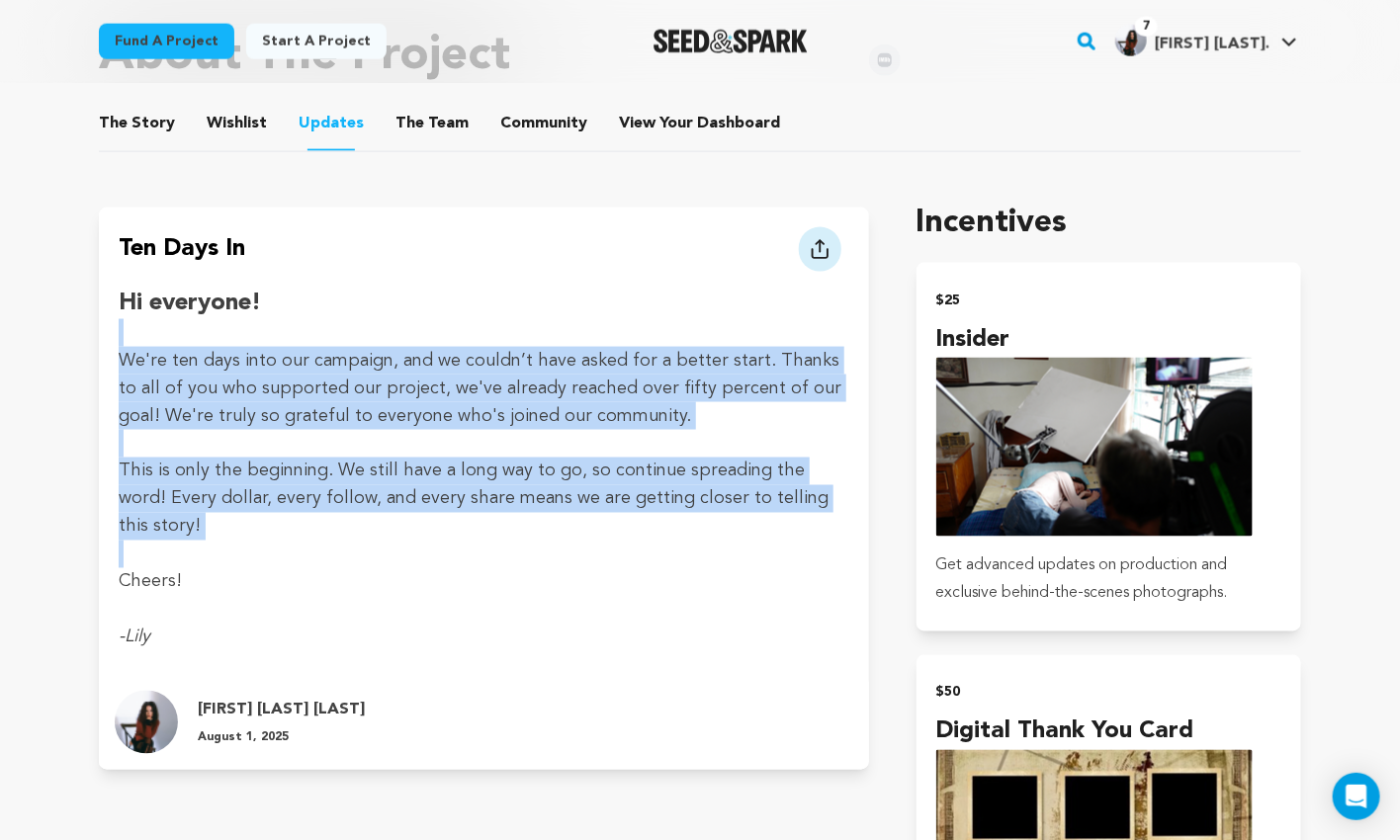 drag, startPoint x: 581, startPoint y: 510, endPoint x: 556, endPoint y: 301, distance: 210.4899 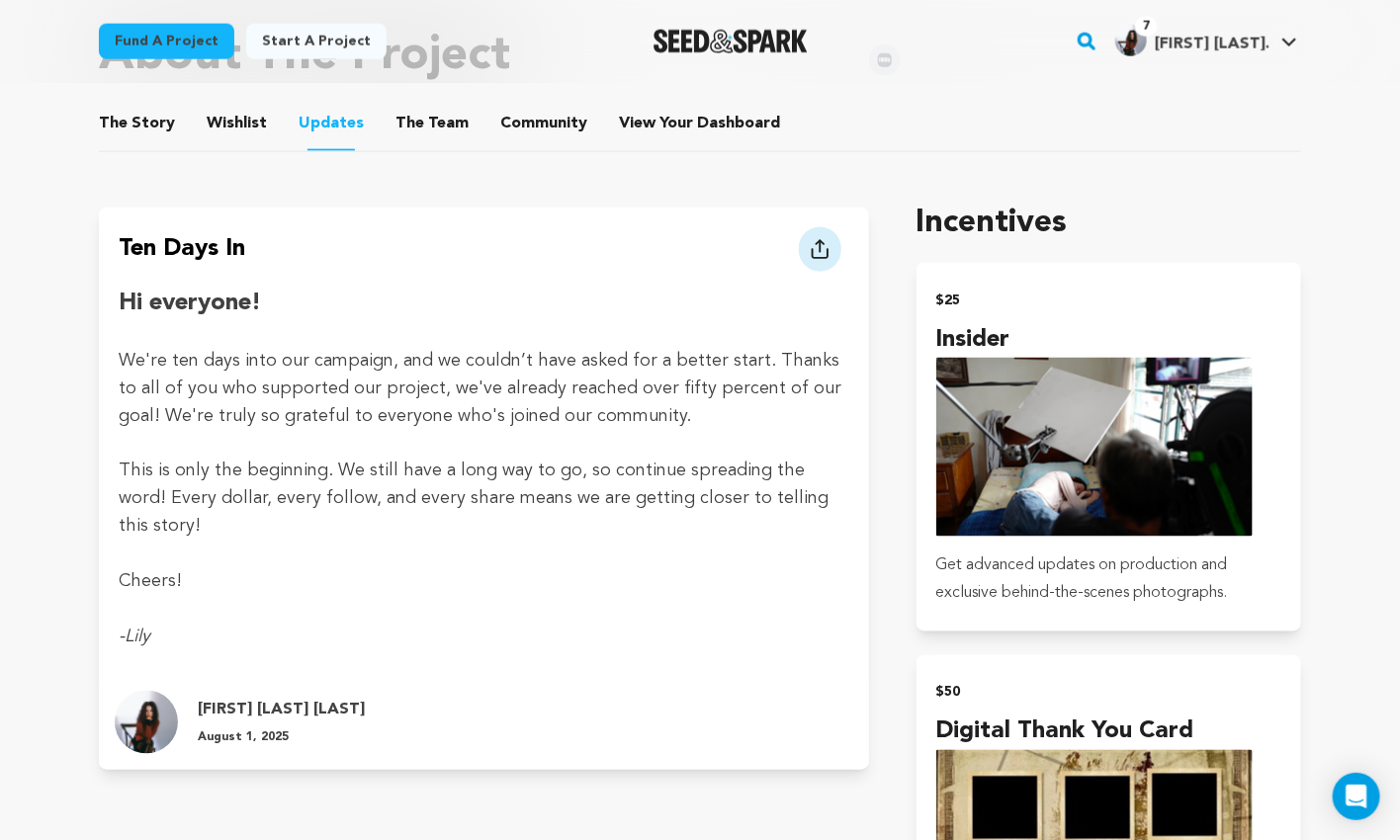 click on "This is only the beginning. We still have a long way to go, so continue spreading the word! Every dollar, every follow, and every share means we are getting closer to telling this story!" at bounding box center (483, 499) 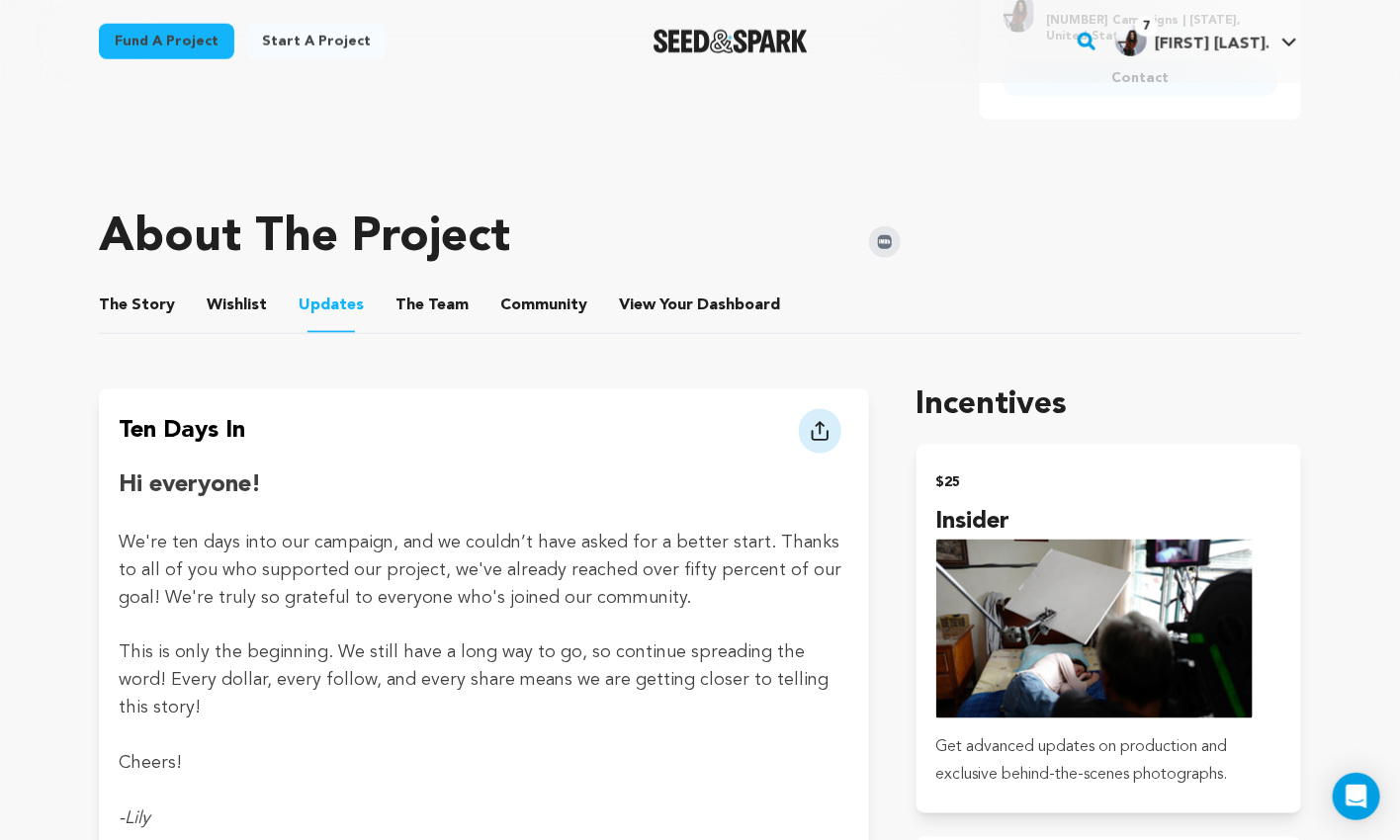 scroll, scrollTop: 722, scrollLeft: 0, axis: vertical 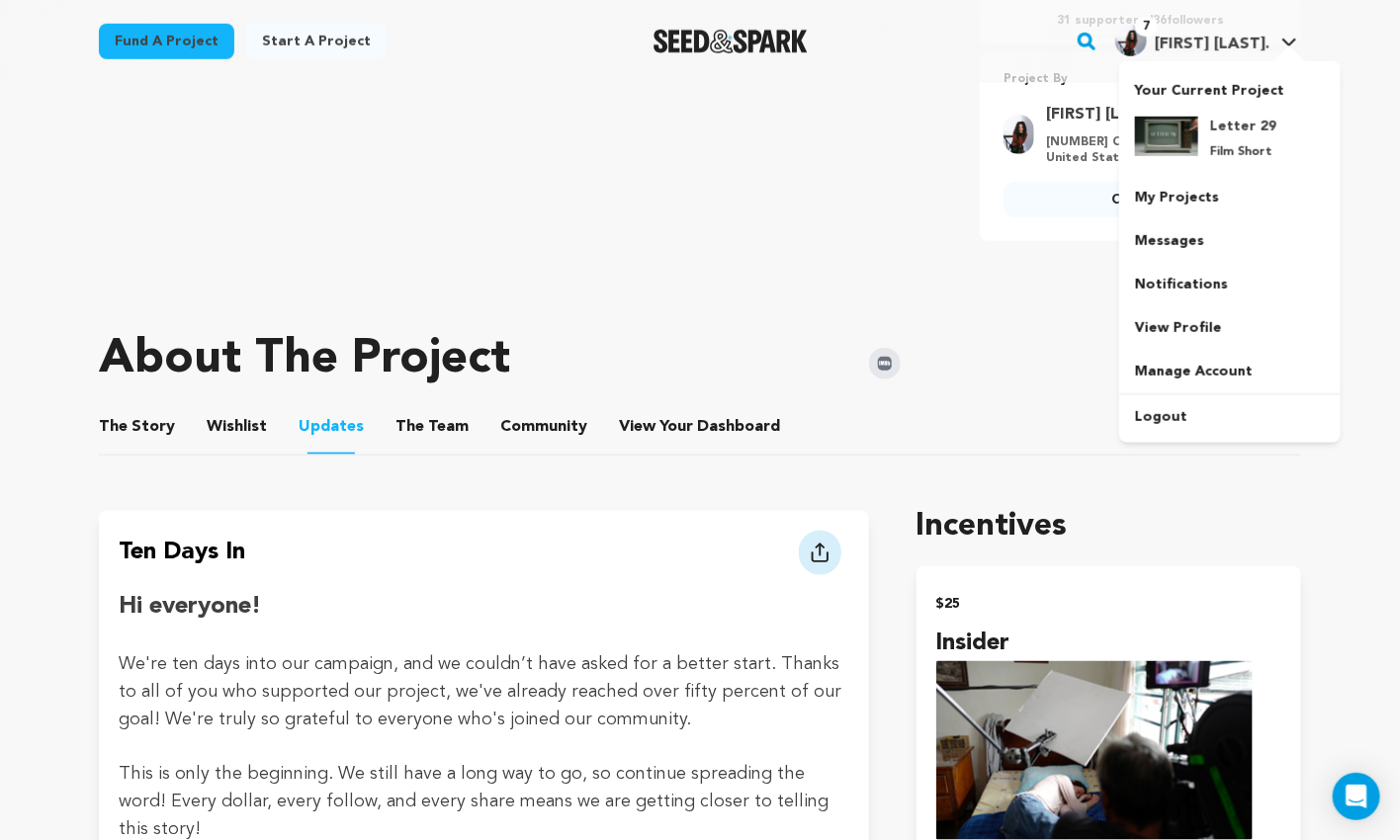 click at bounding box center (1131, 41) 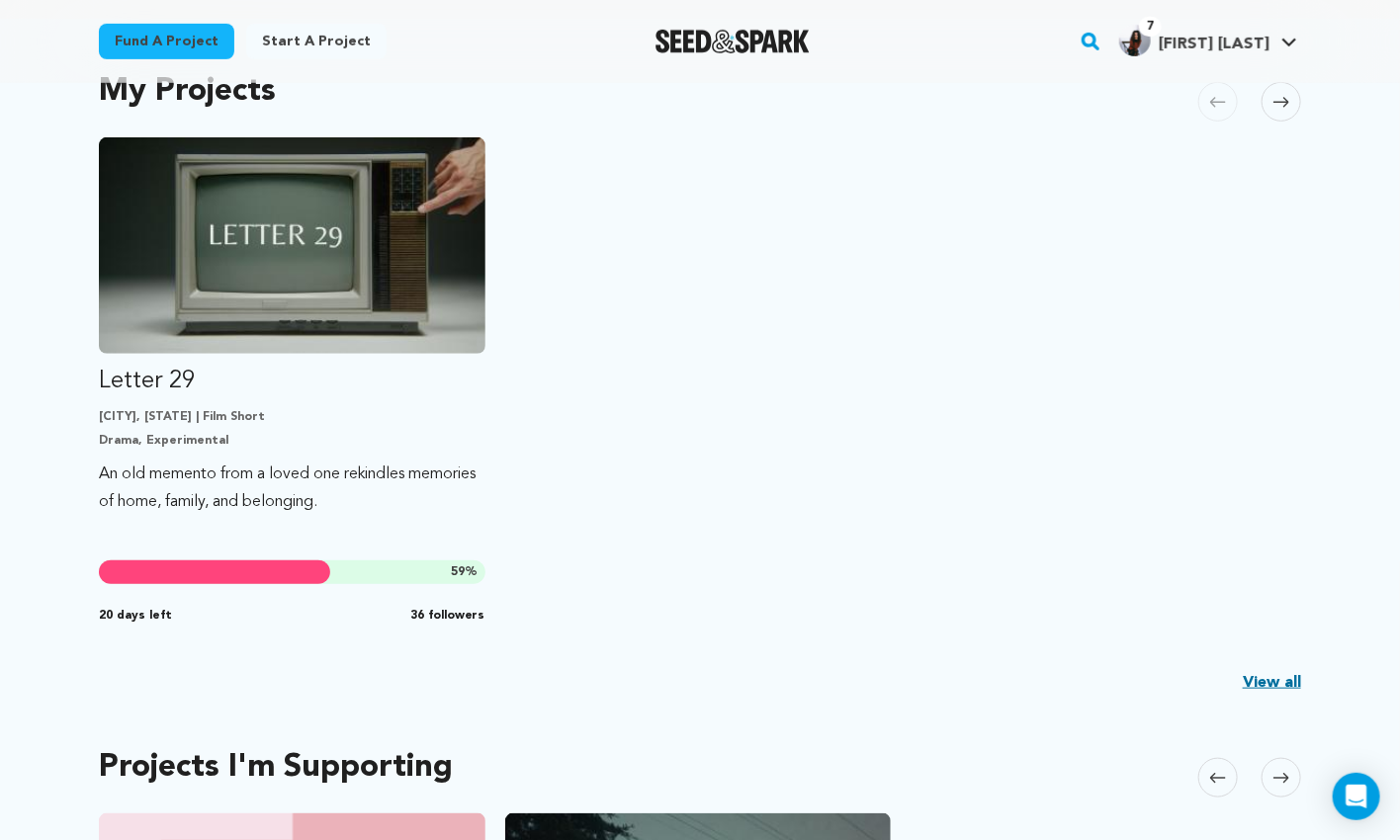 scroll, scrollTop: 496, scrollLeft: 0, axis: vertical 